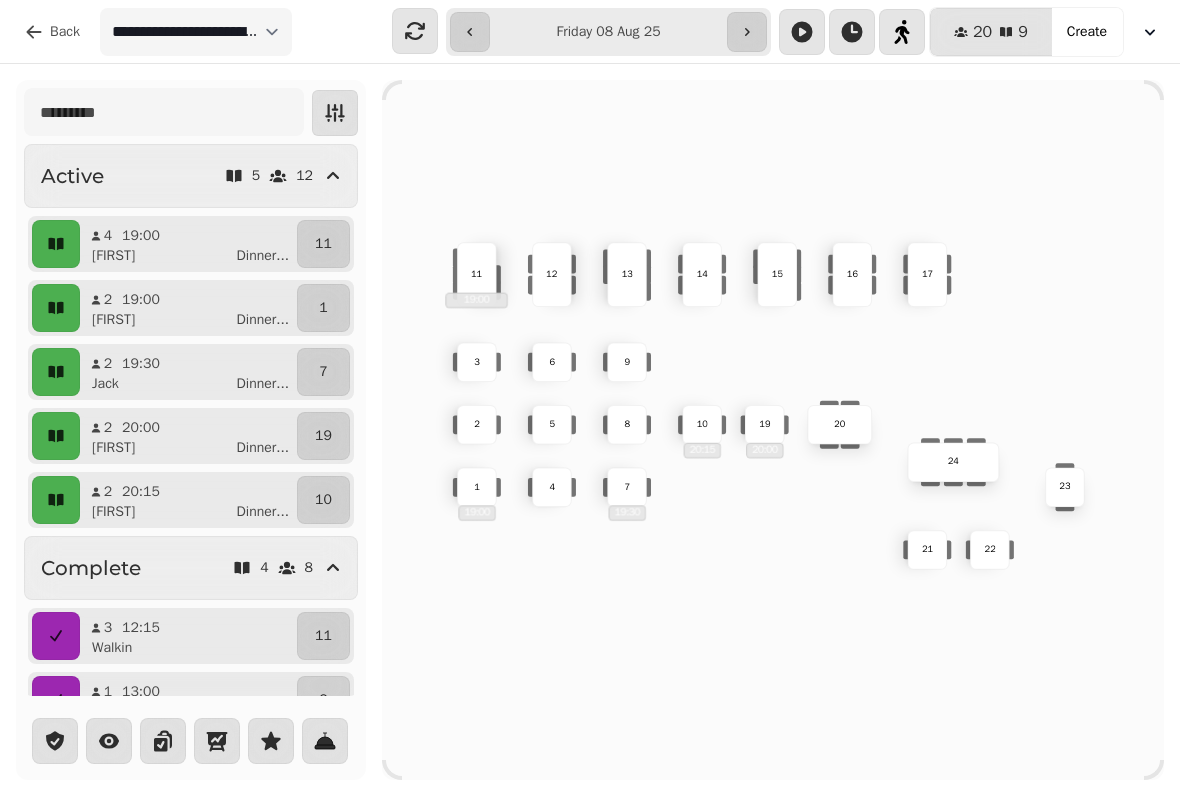 scroll, scrollTop: 0, scrollLeft: 0, axis: both 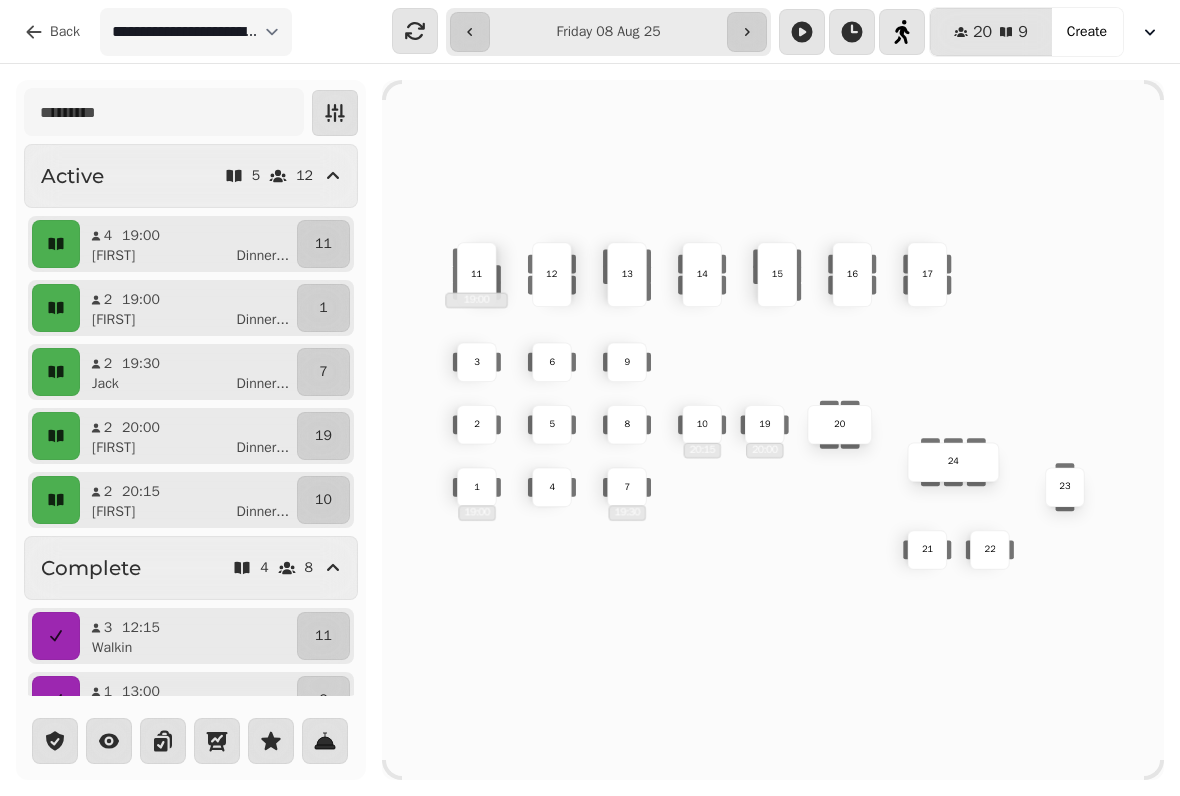 click on "Create" at bounding box center [1087, 32] 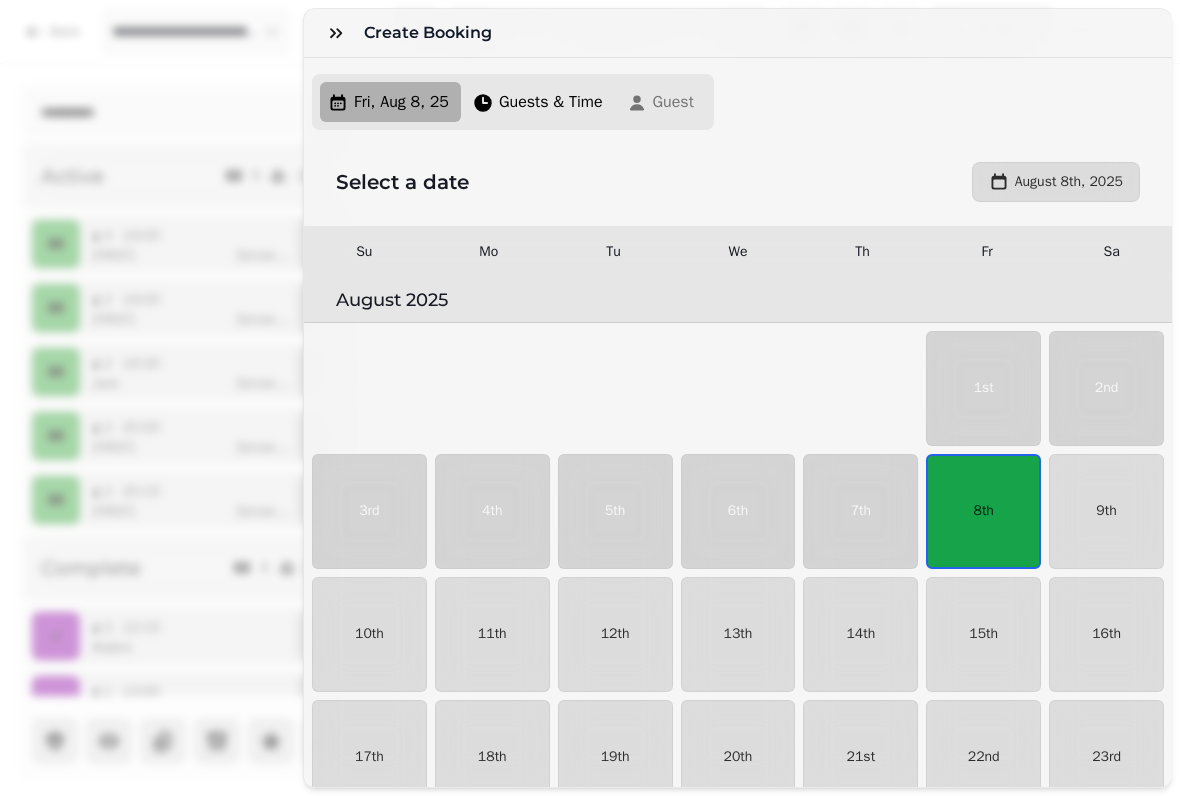 scroll, scrollTop: 5, scrollLeft: 0, axis: vertical 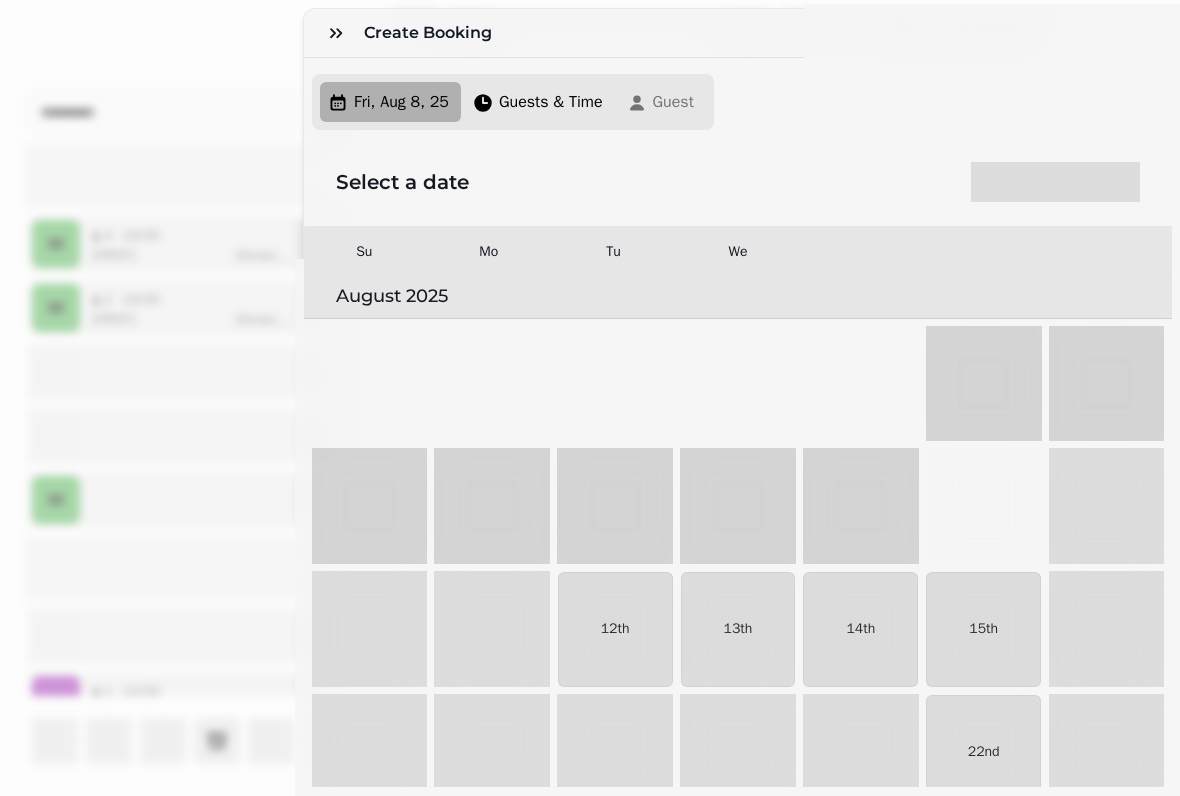 click on "9th" at bounding box center (1106, 506) 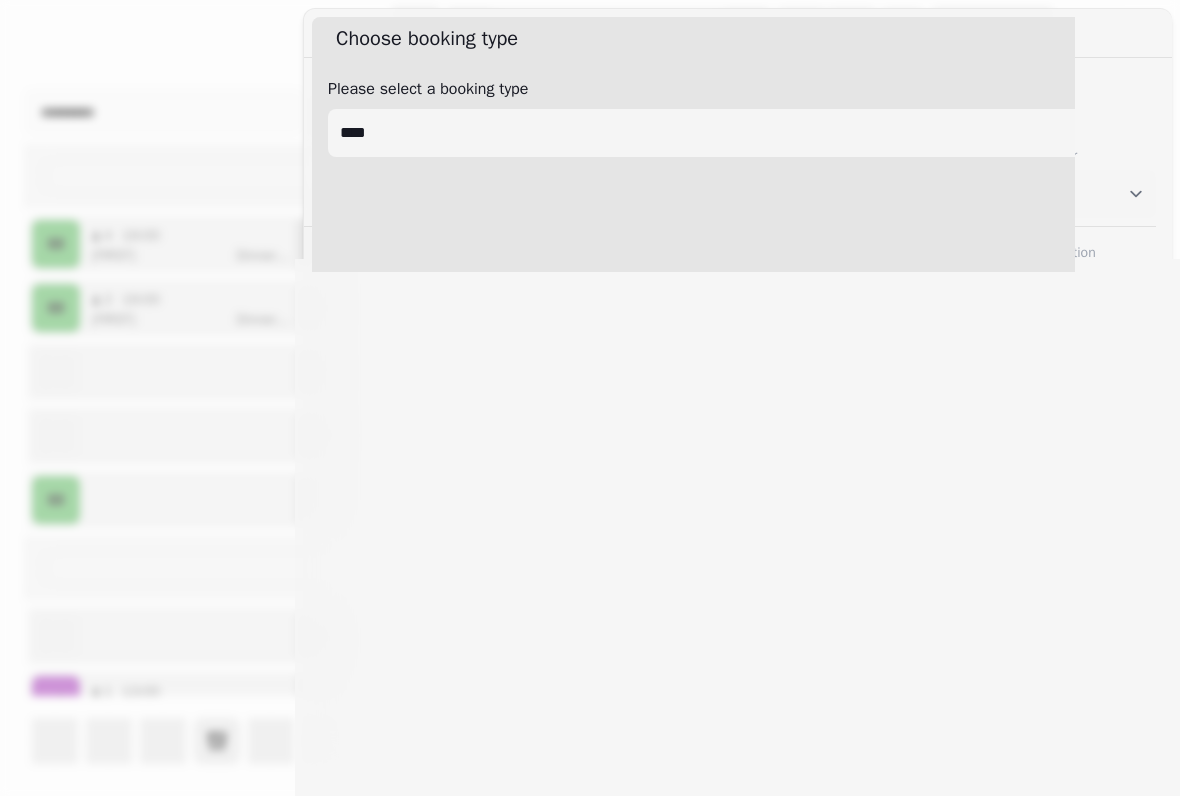 select on "****" 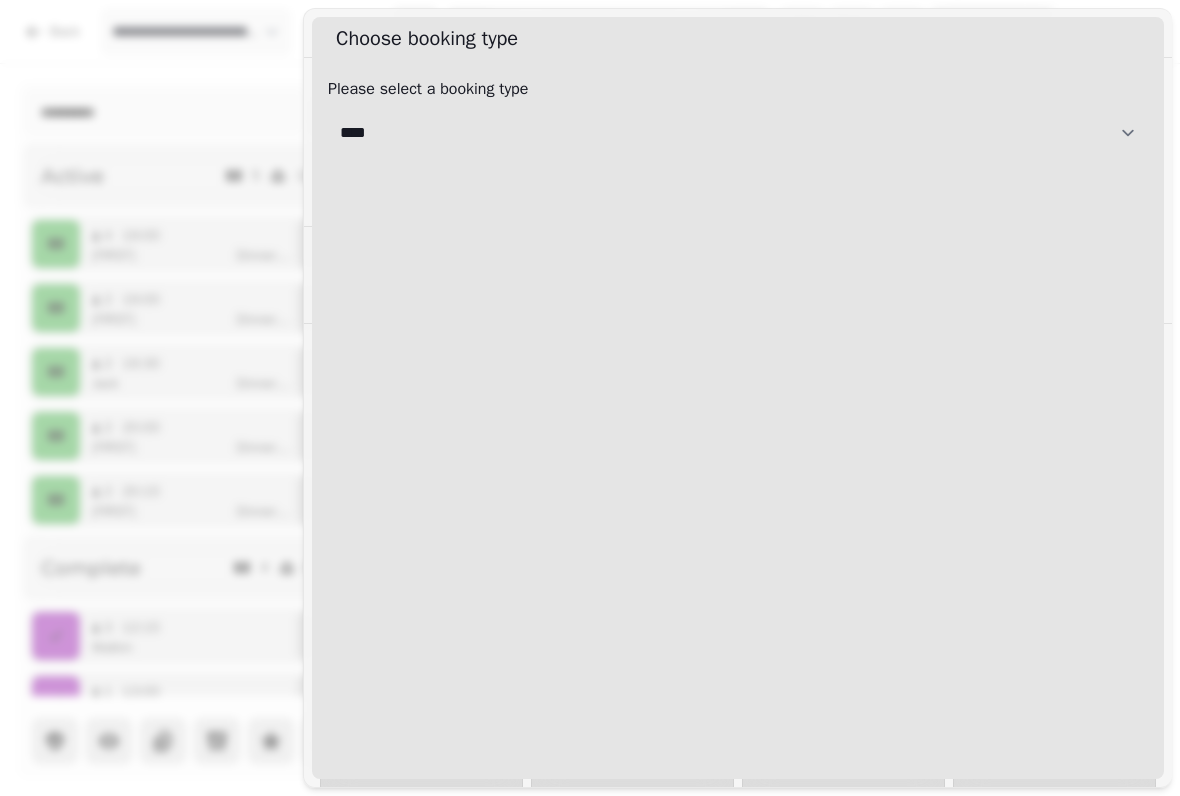 click on "**********" at bounding box center (738, 133) 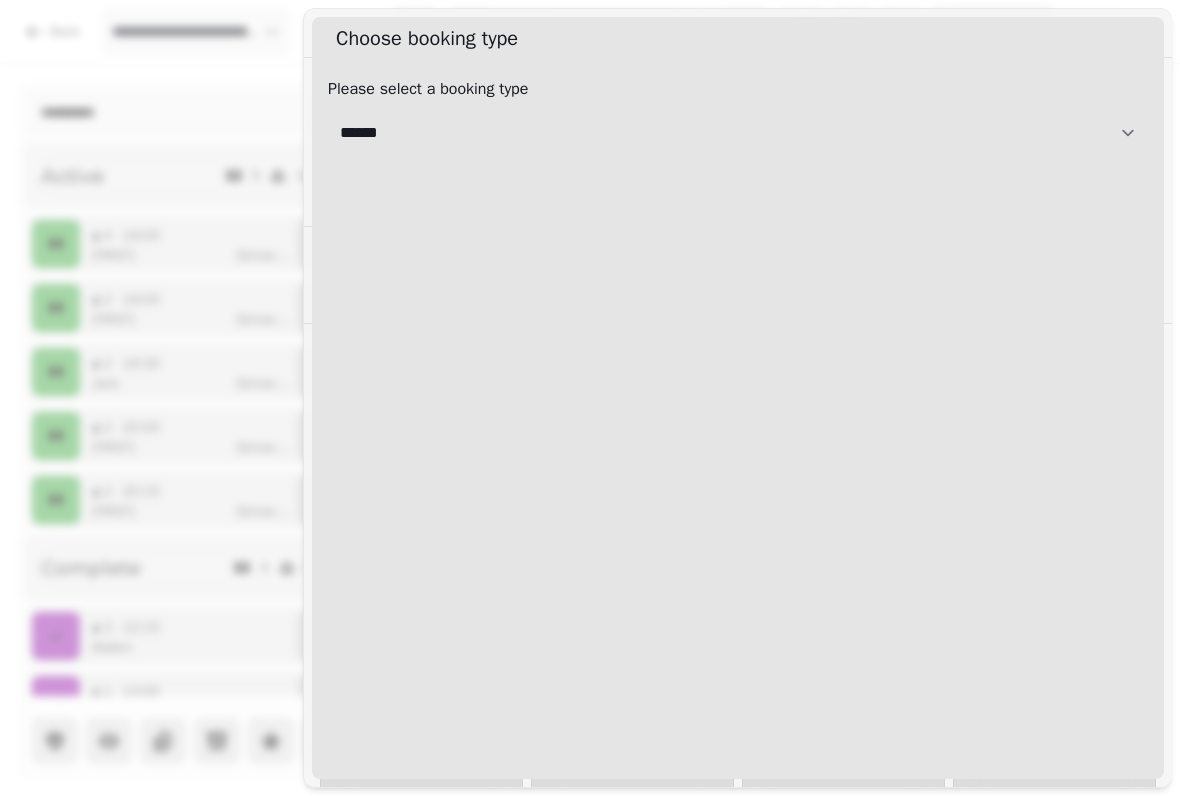 select on "****" 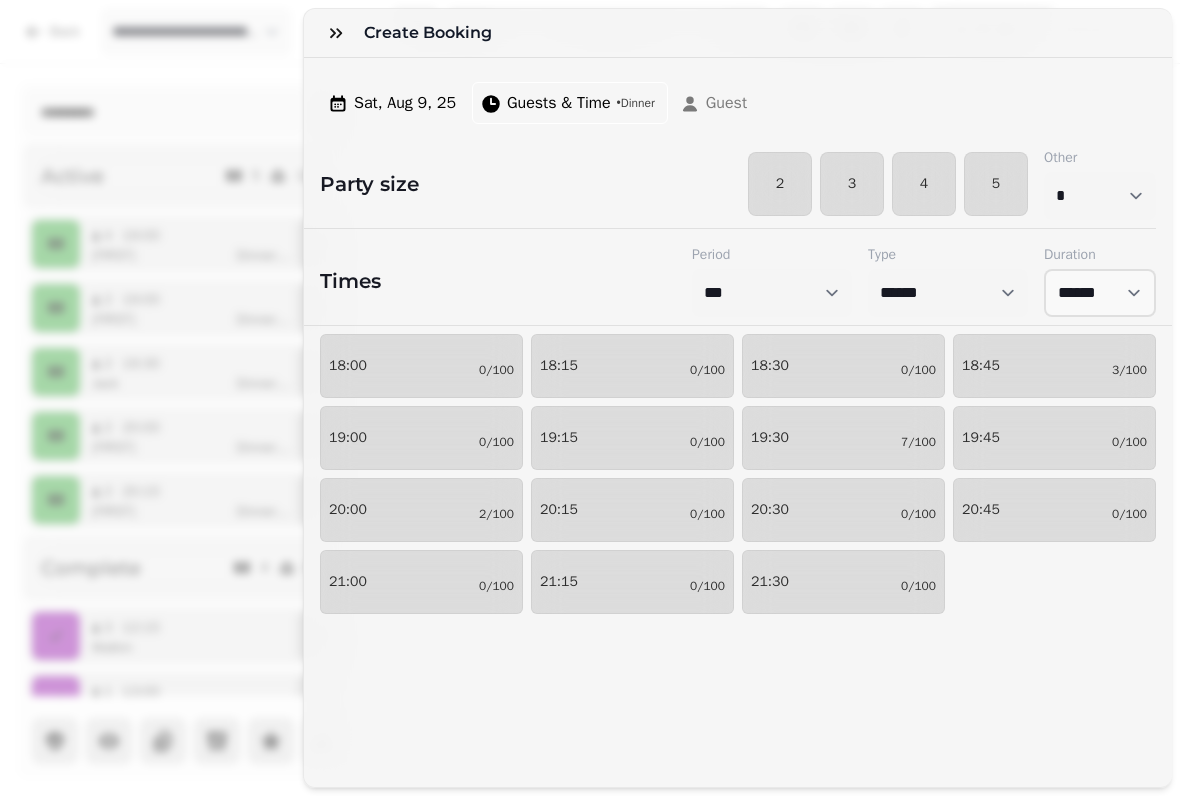 click on "4" at bounding box center (924, 184) 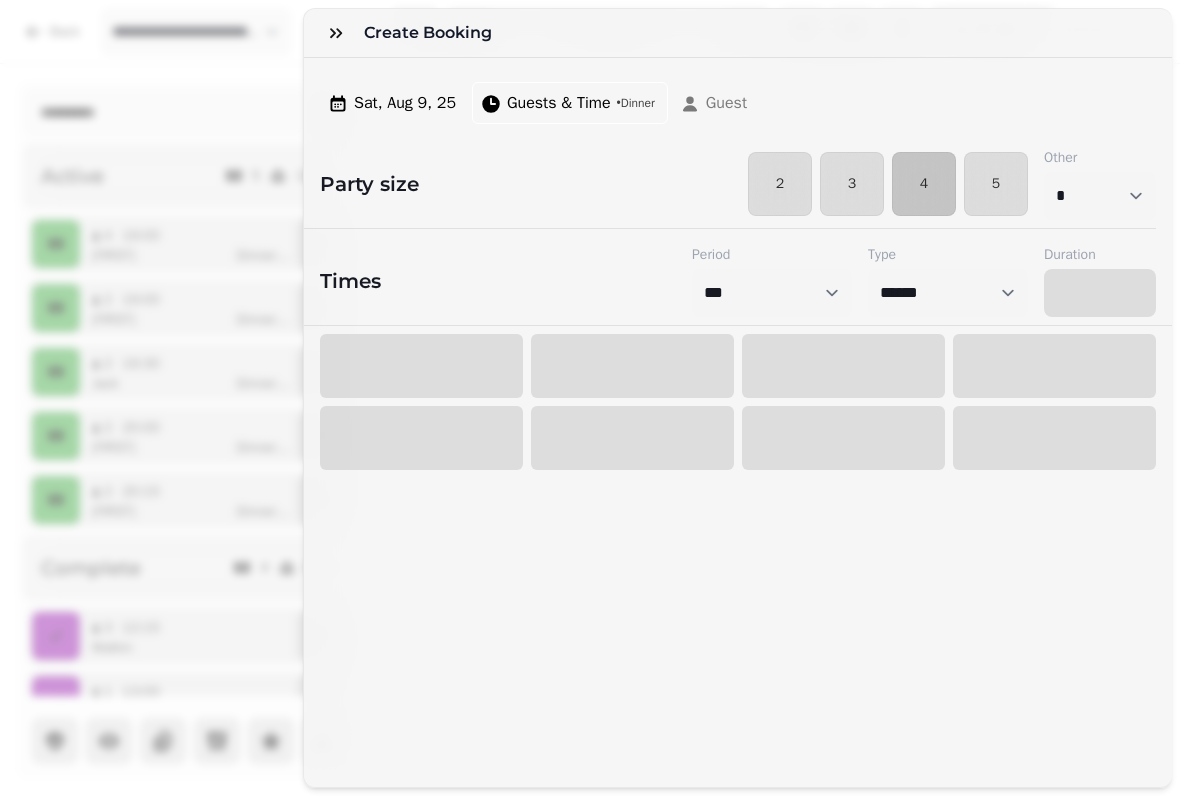 select on "****" 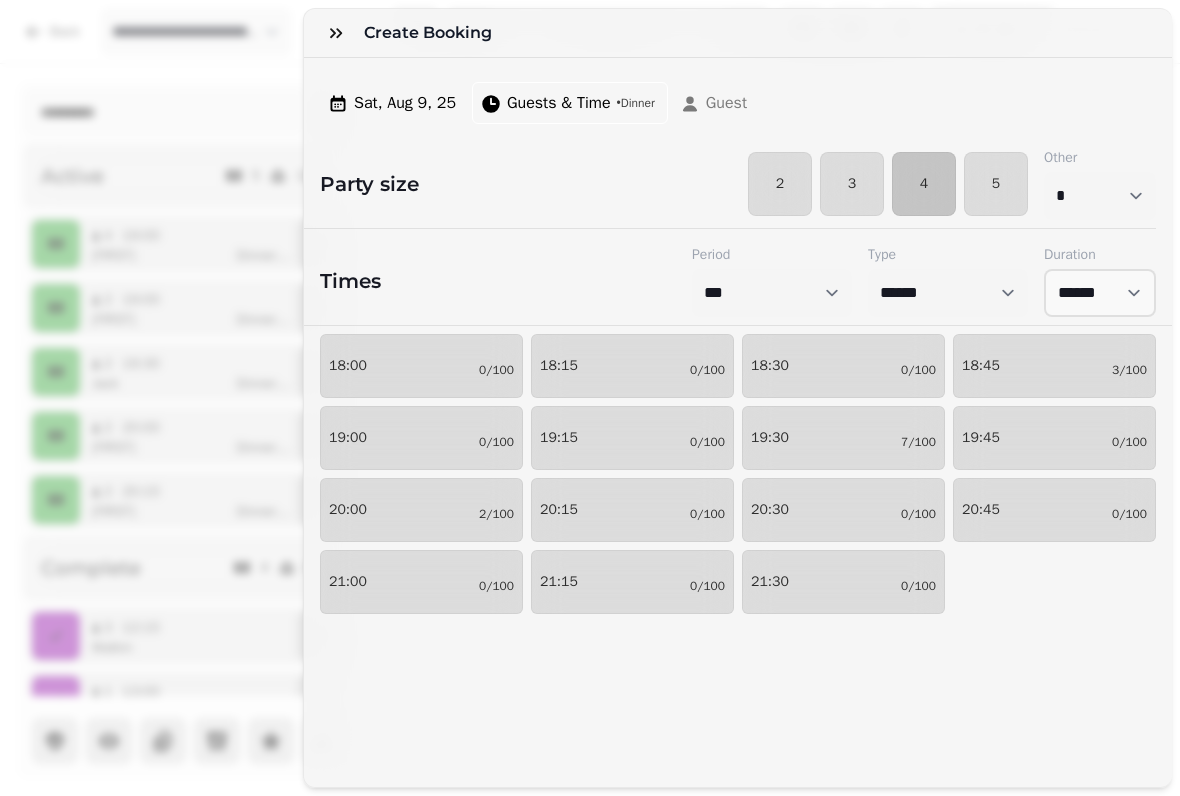 click on "19:15 0/100" at bounding box center (632, 438) 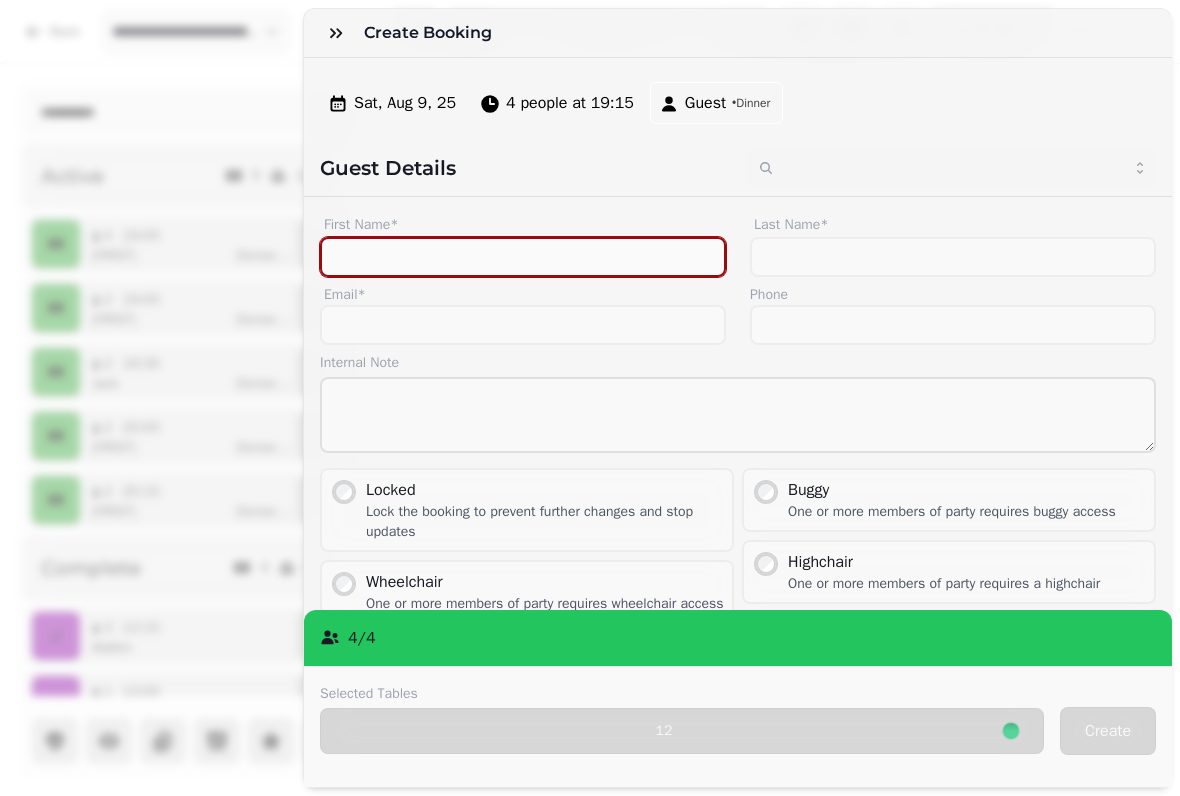 click on "First Name*" at bounding box center [523, 257] 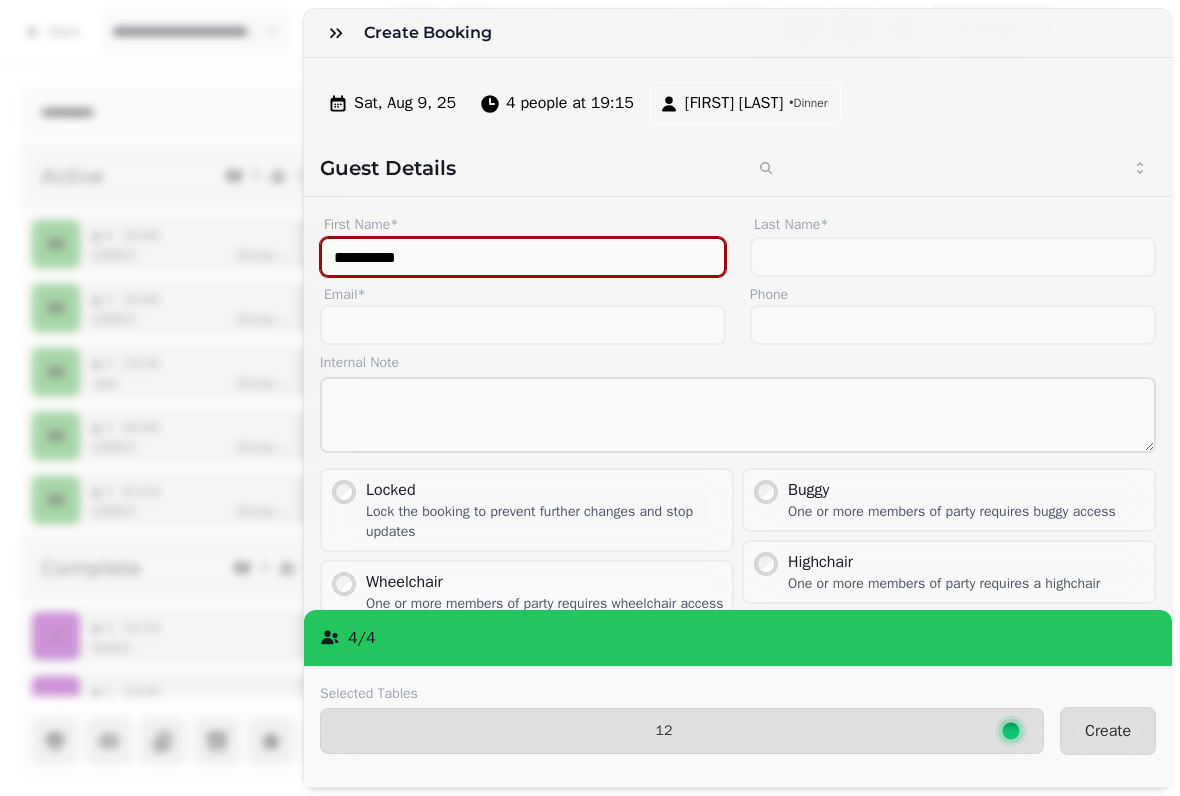 click on "**********" at bounding box center [523, 257] 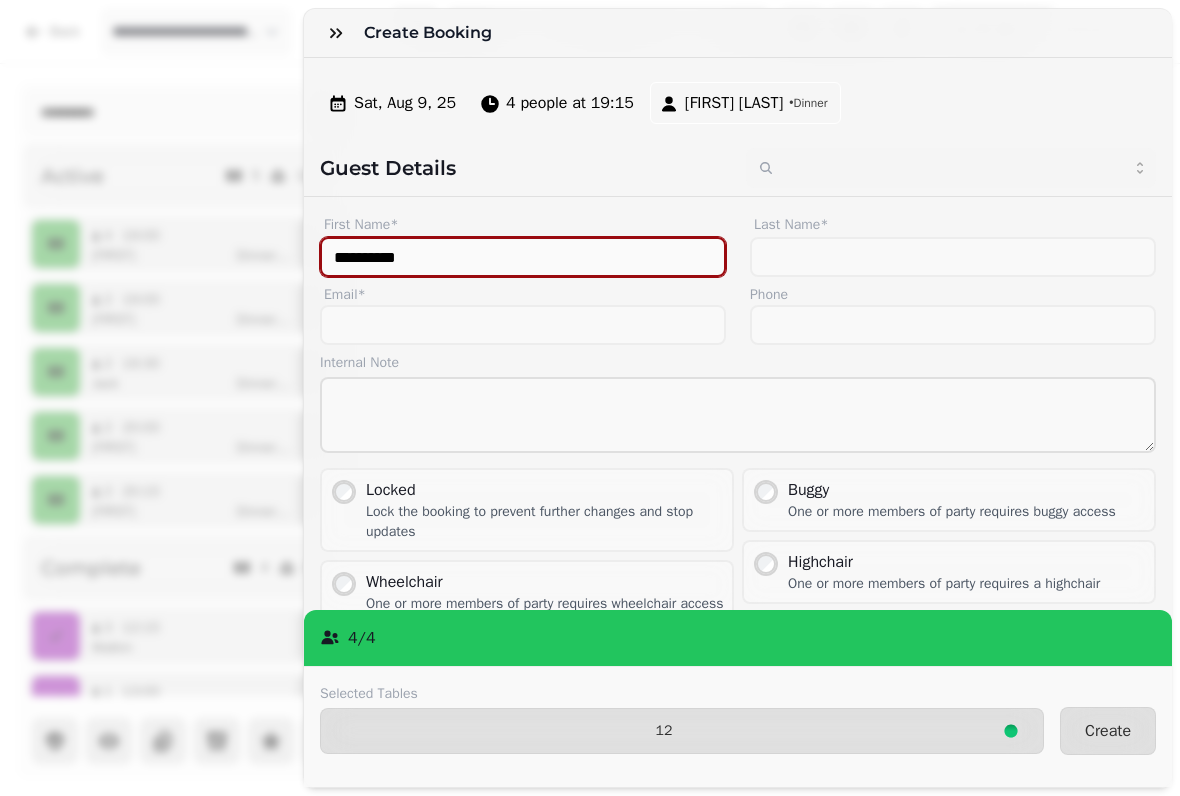 click on "**********" at bounding box center [523, 257] 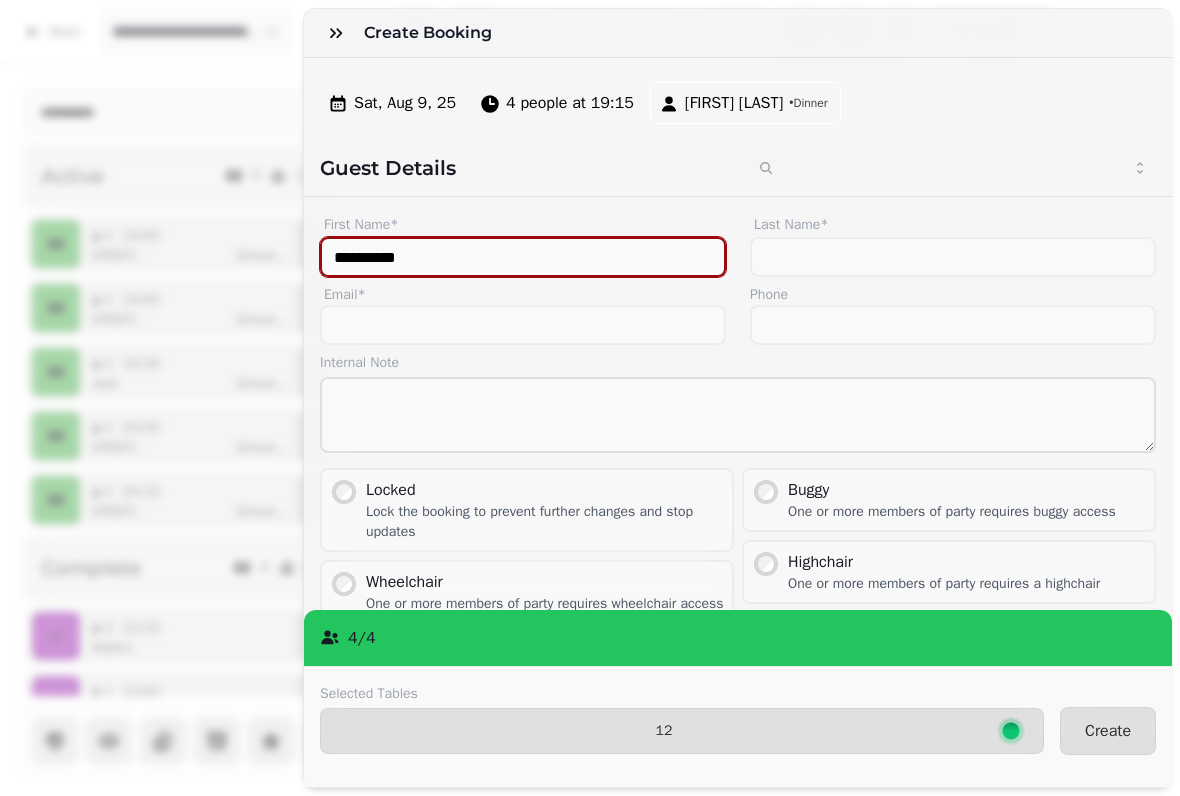 click on "**********" at bounding box center [523, 257] 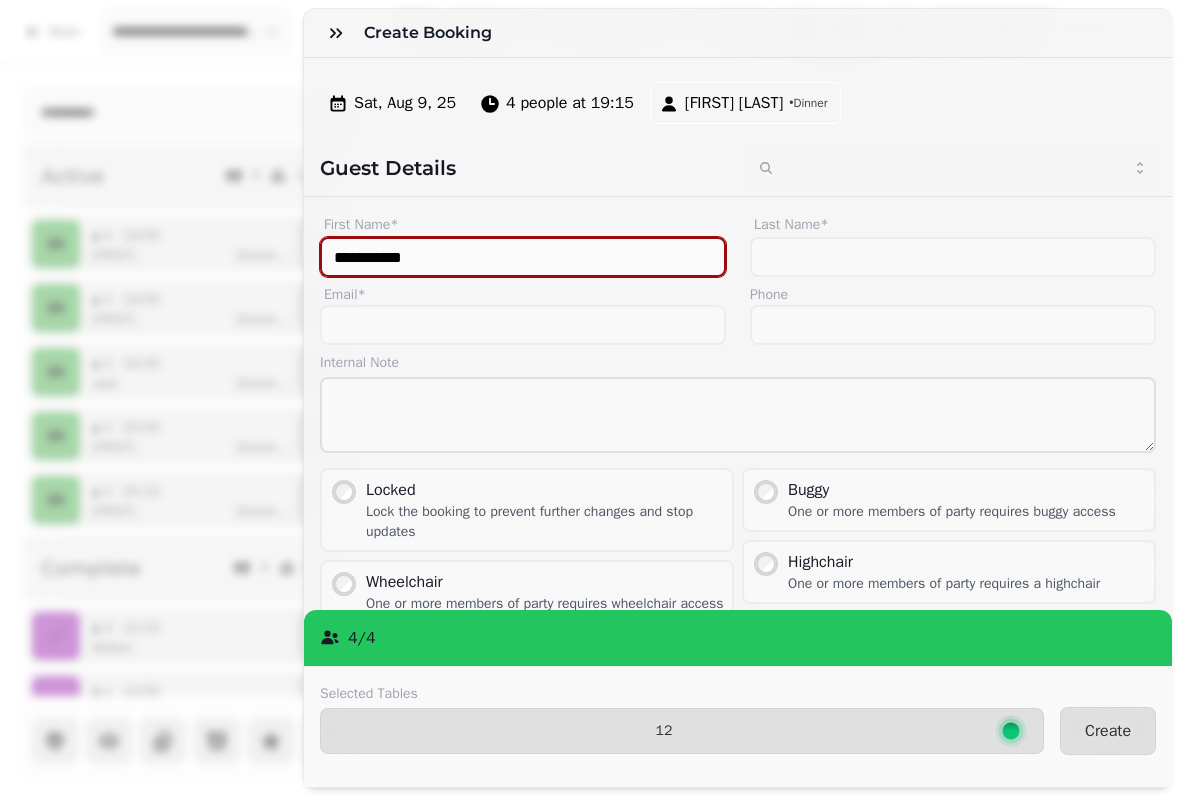 type on "**********" 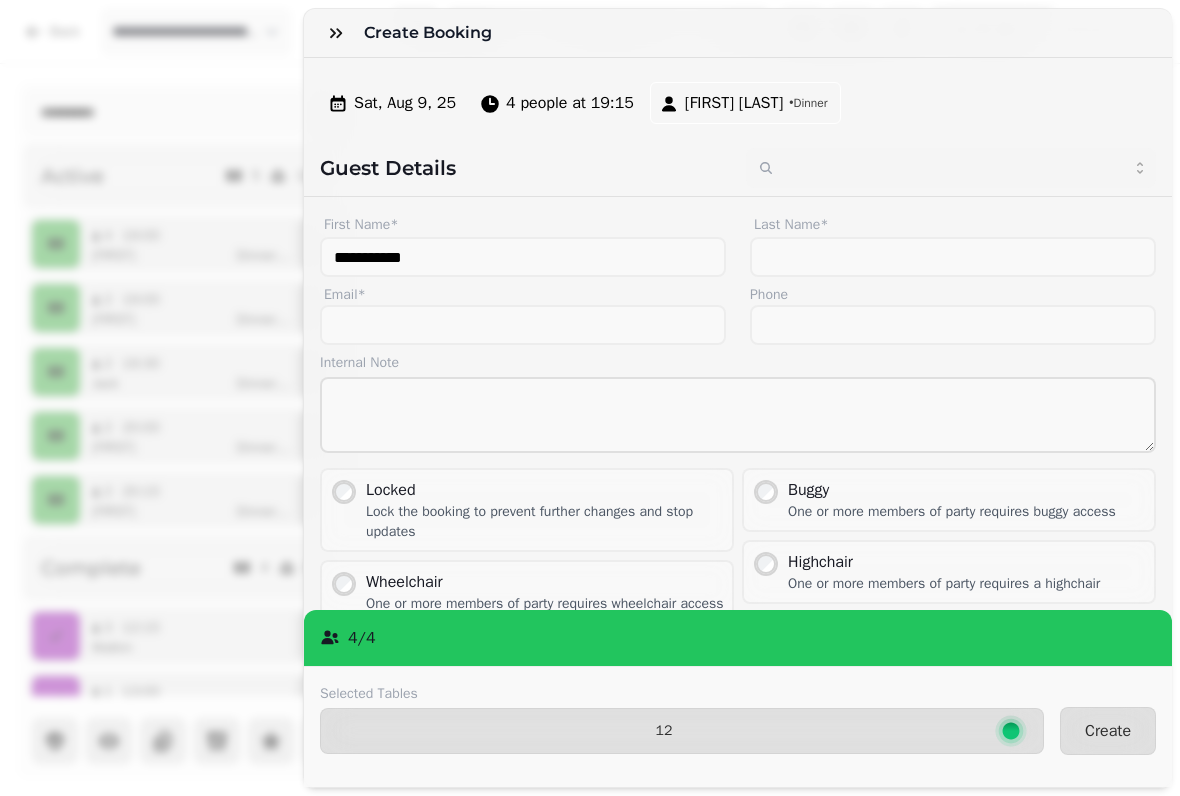 click on "Create" at bounding box center (1108, 731) 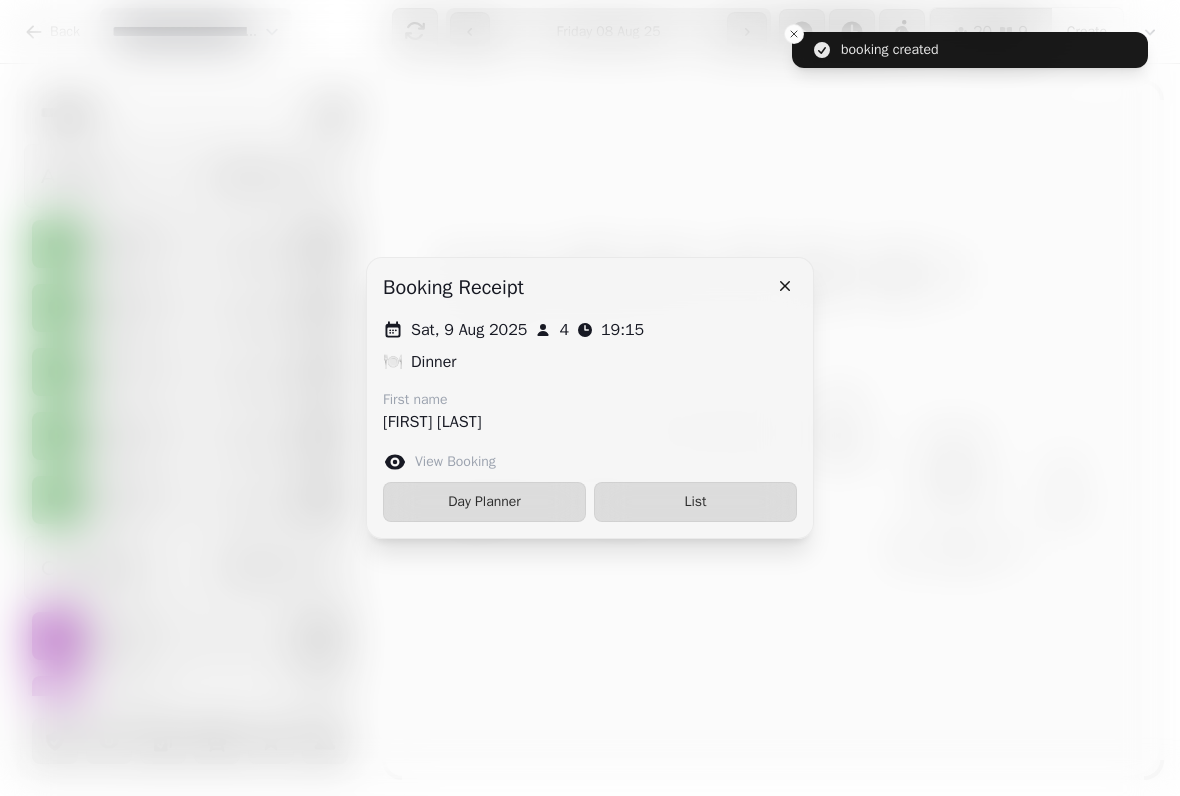 click 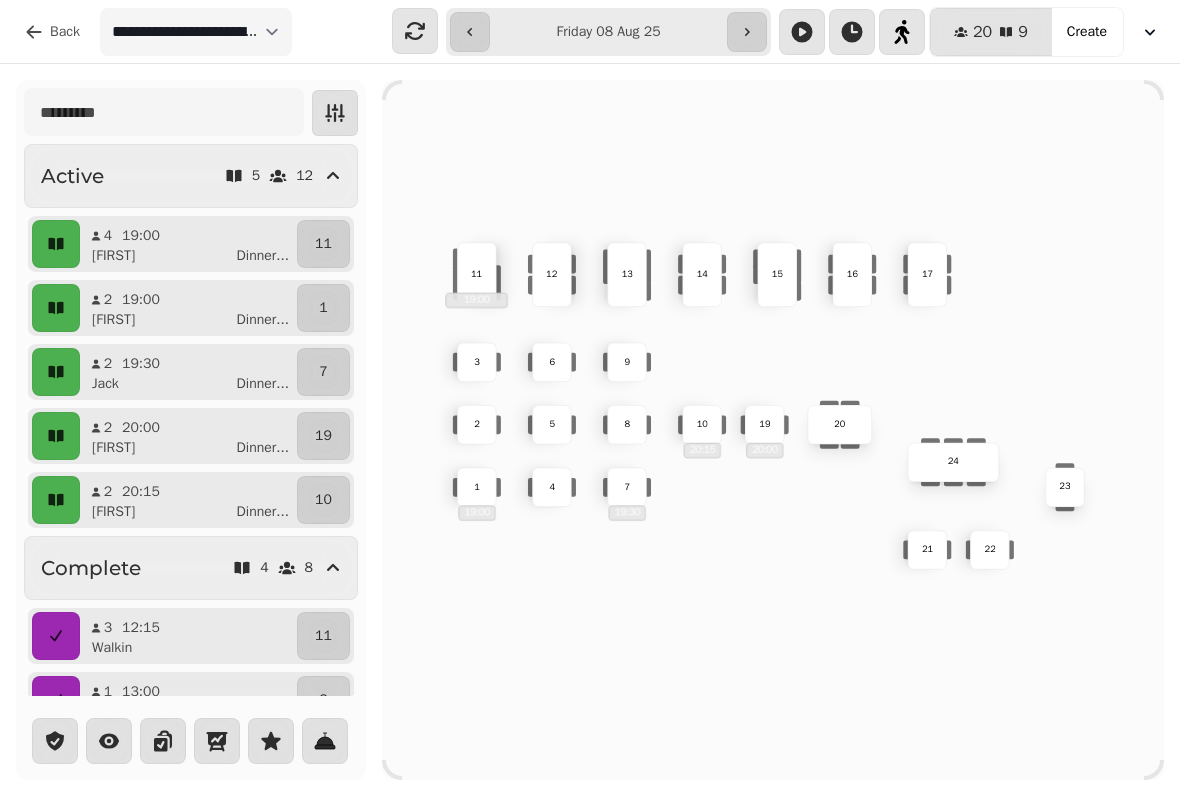 click 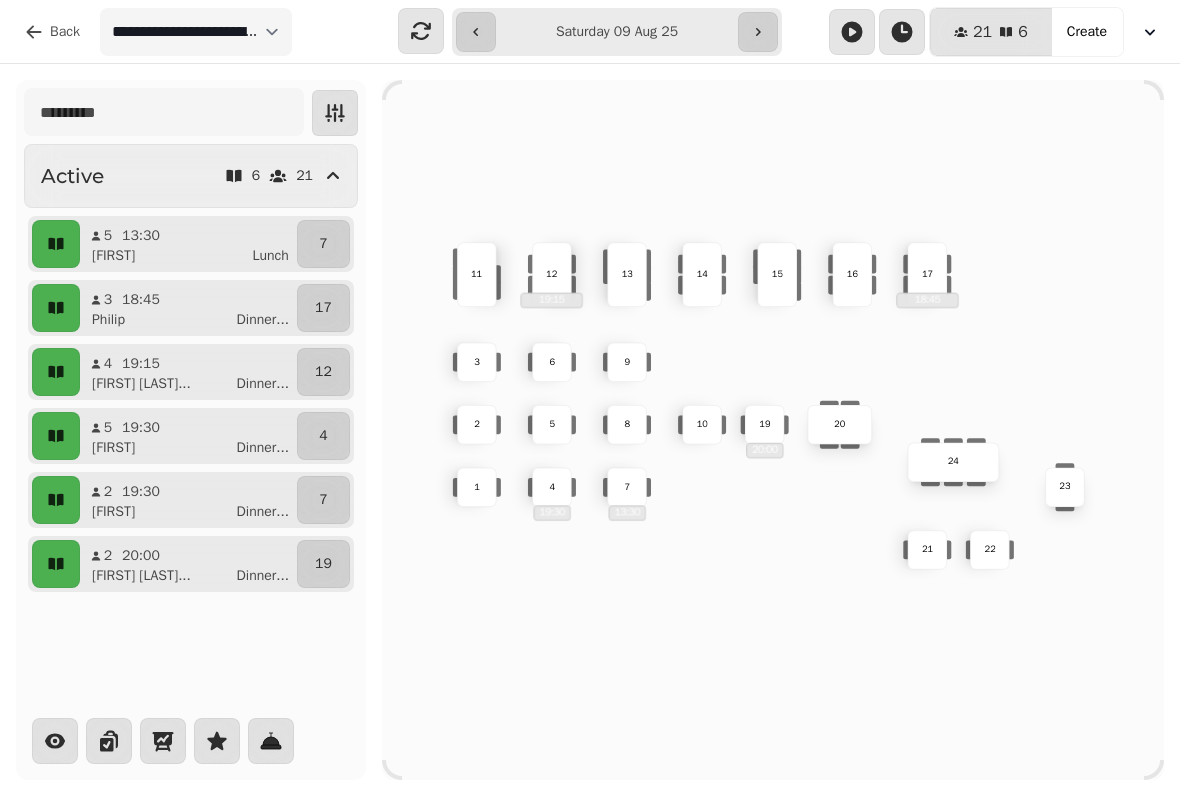 click 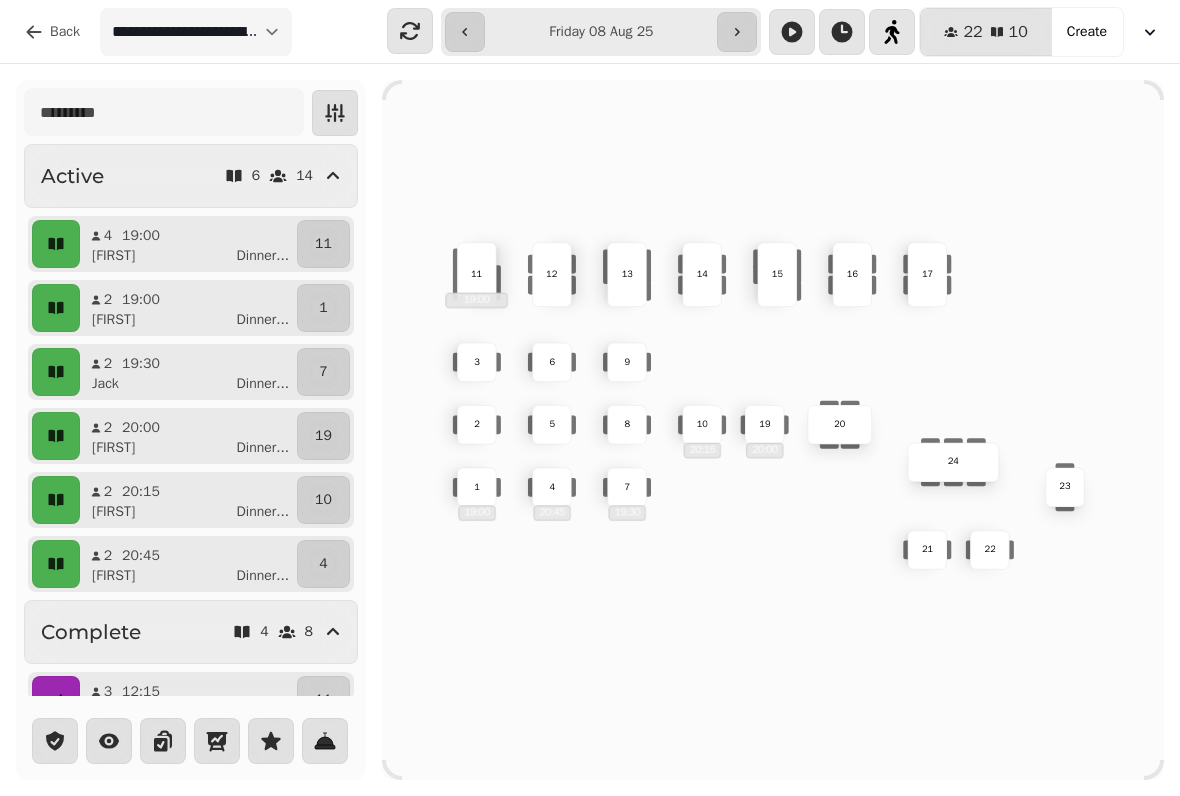 scroll, scrollTop: 0, scrollLeft: 0, axis: both 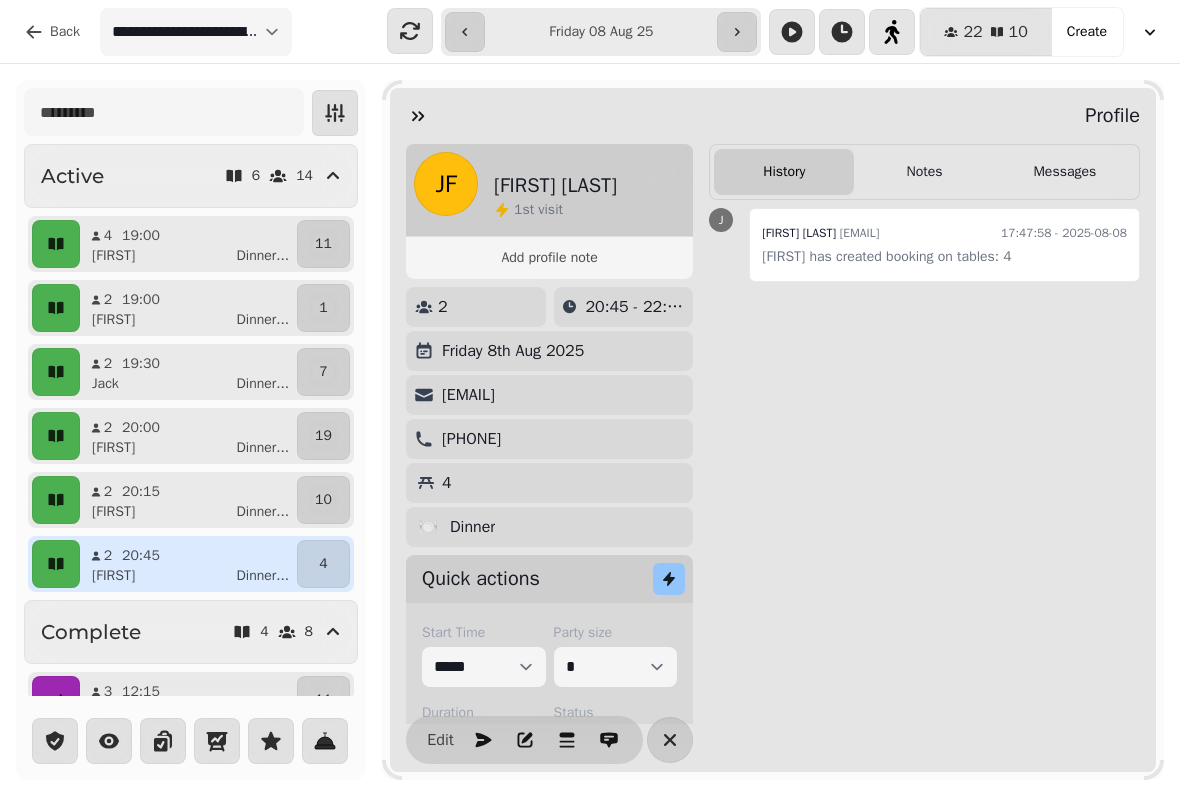 click on "2 20:45 Jerome Dinner ..." at bounding box center [188, 564] 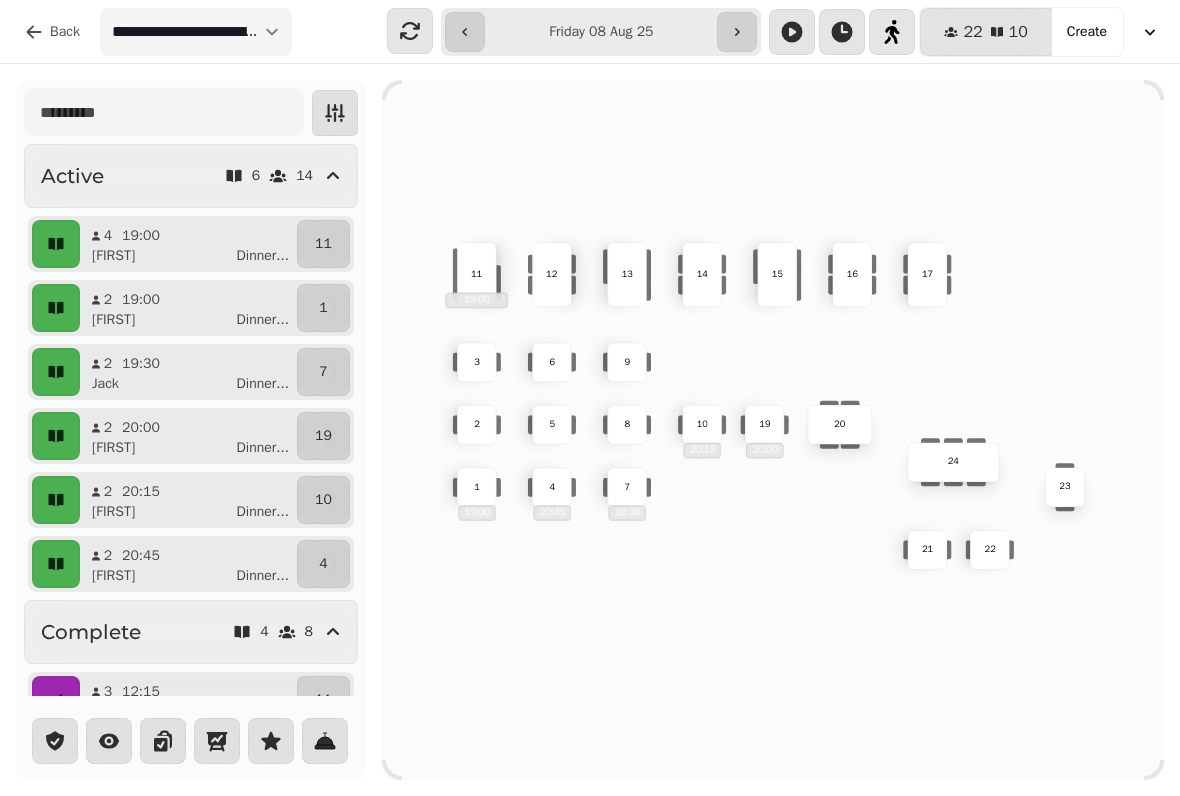 click 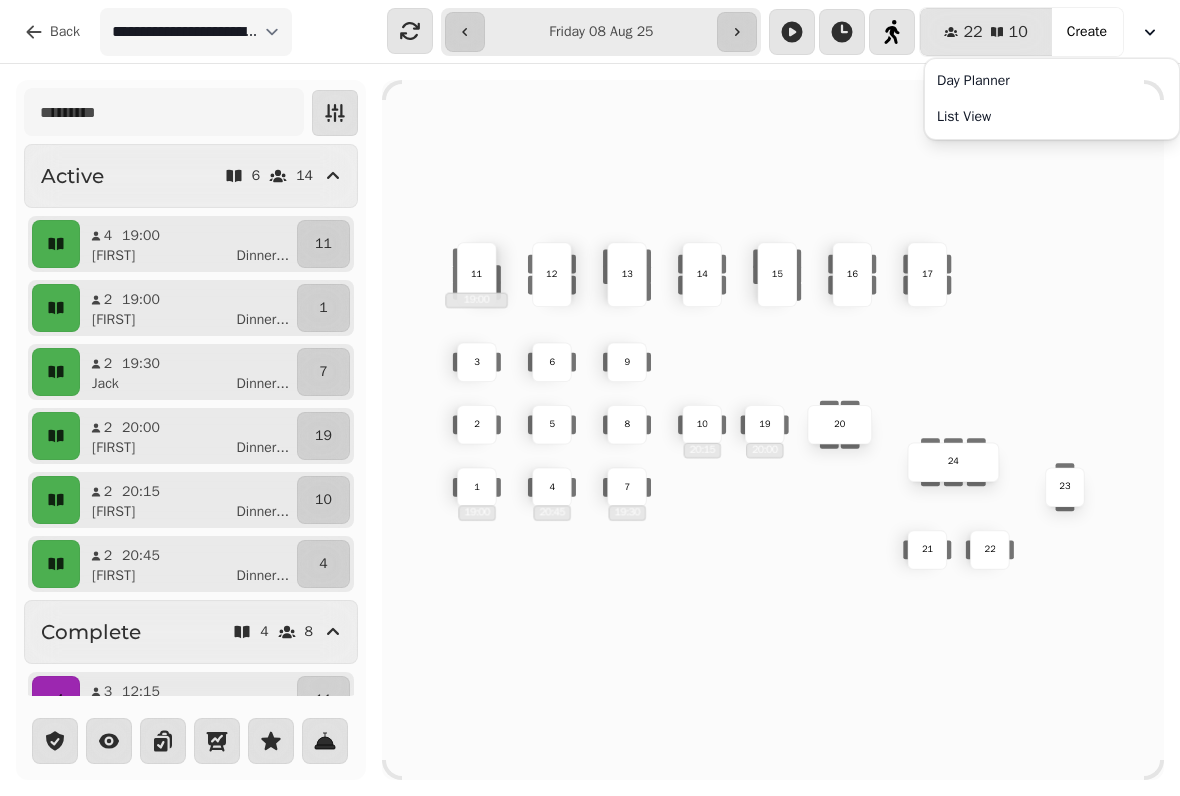 click at bounding box center (1150, 32) 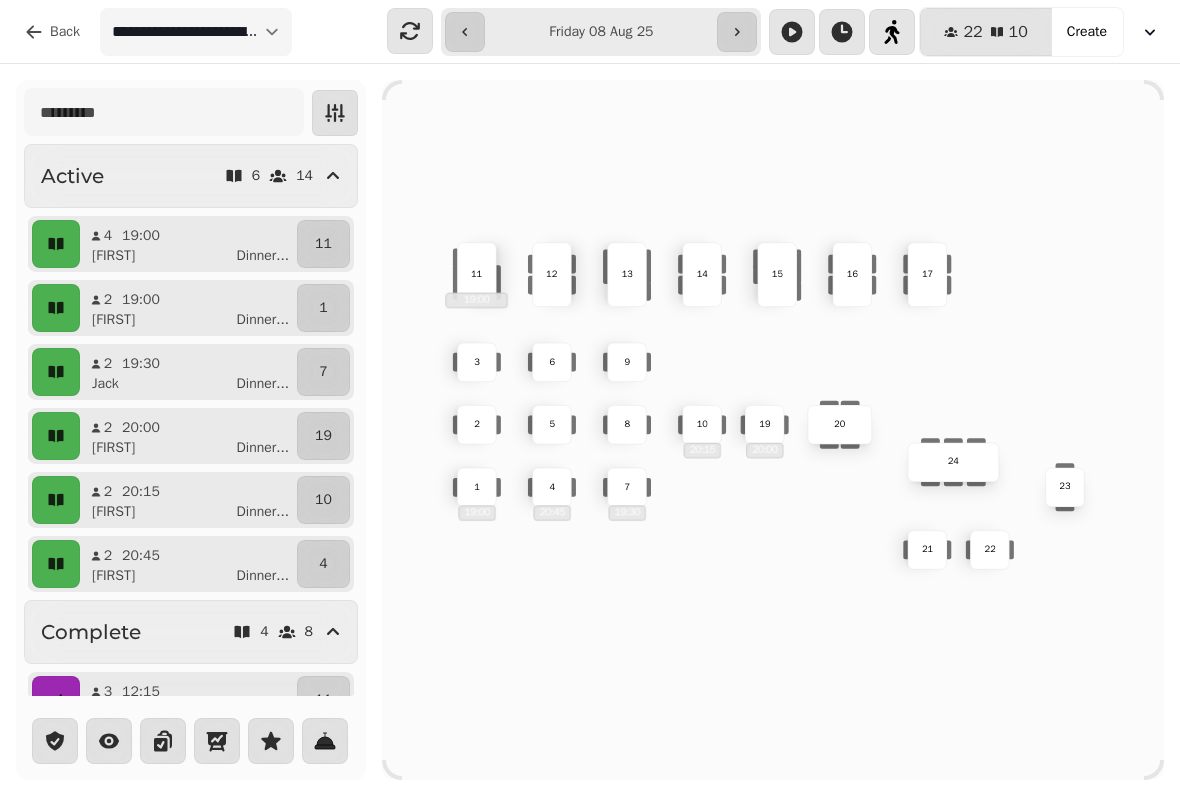 click 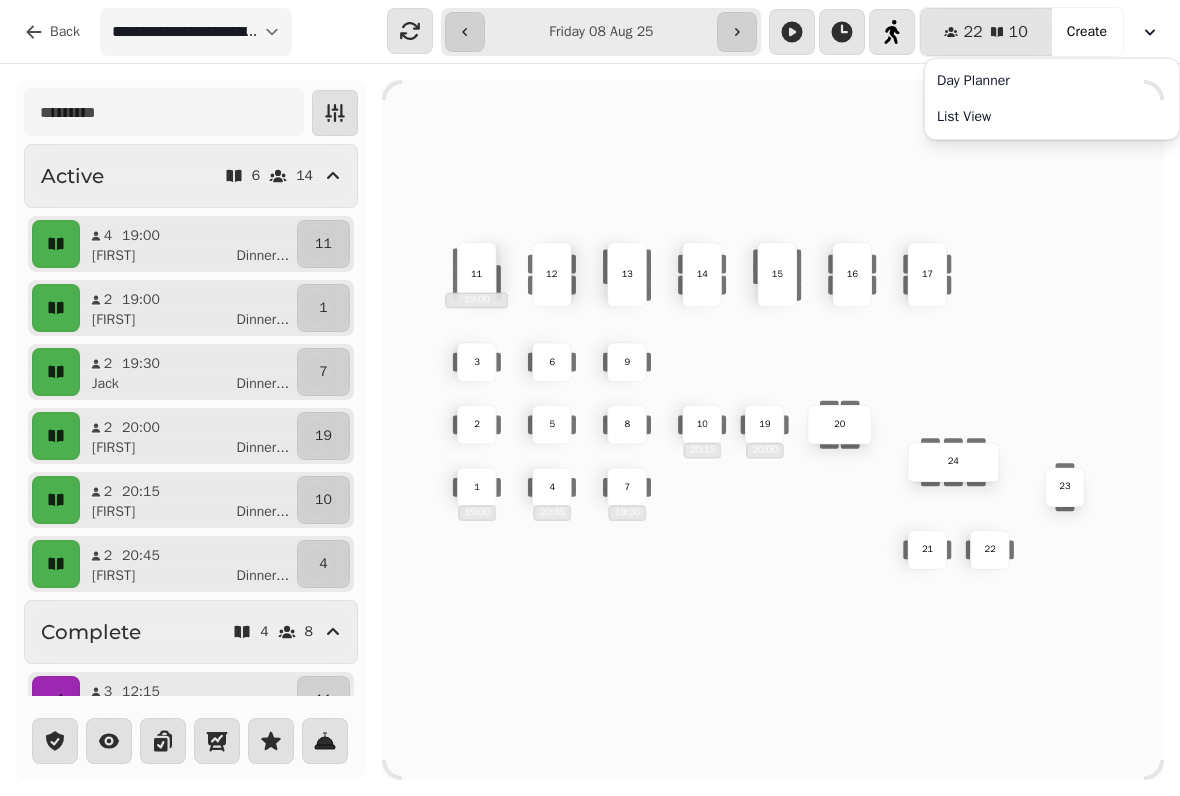 click 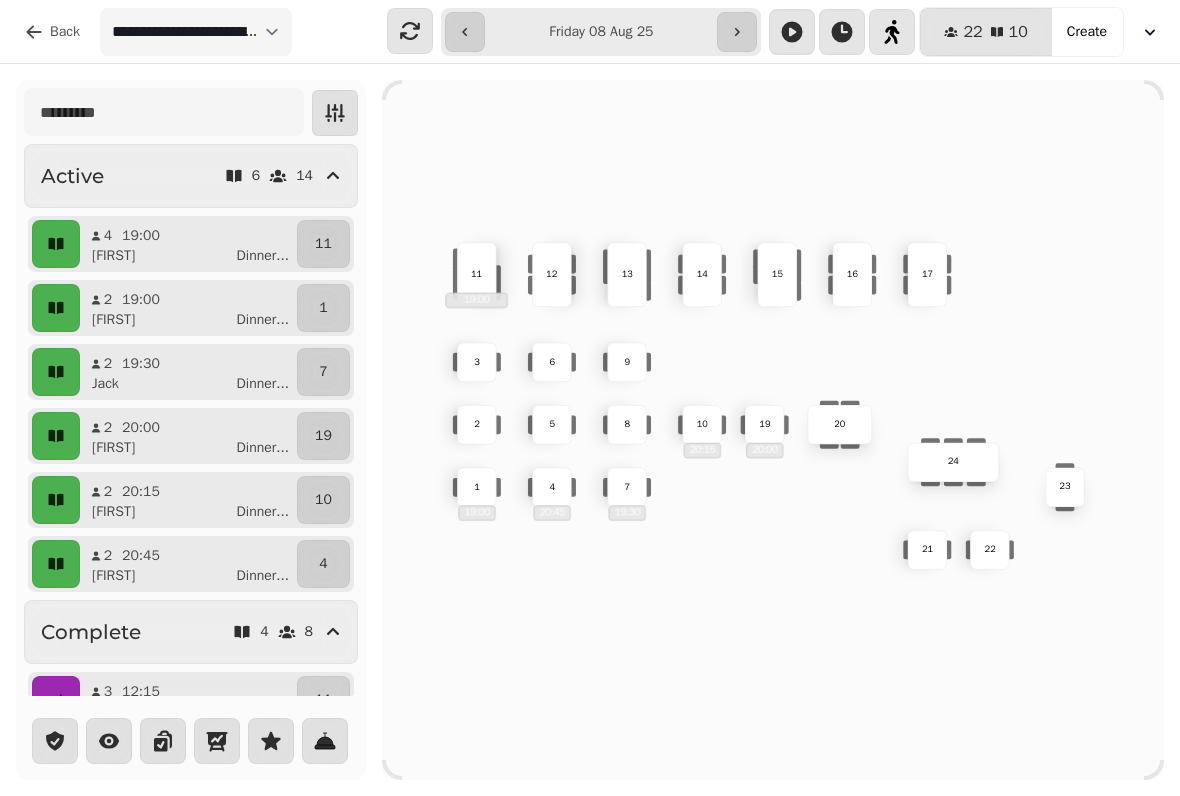 scroll, scrollTop: 0, scrollLeft: 0, axis: both 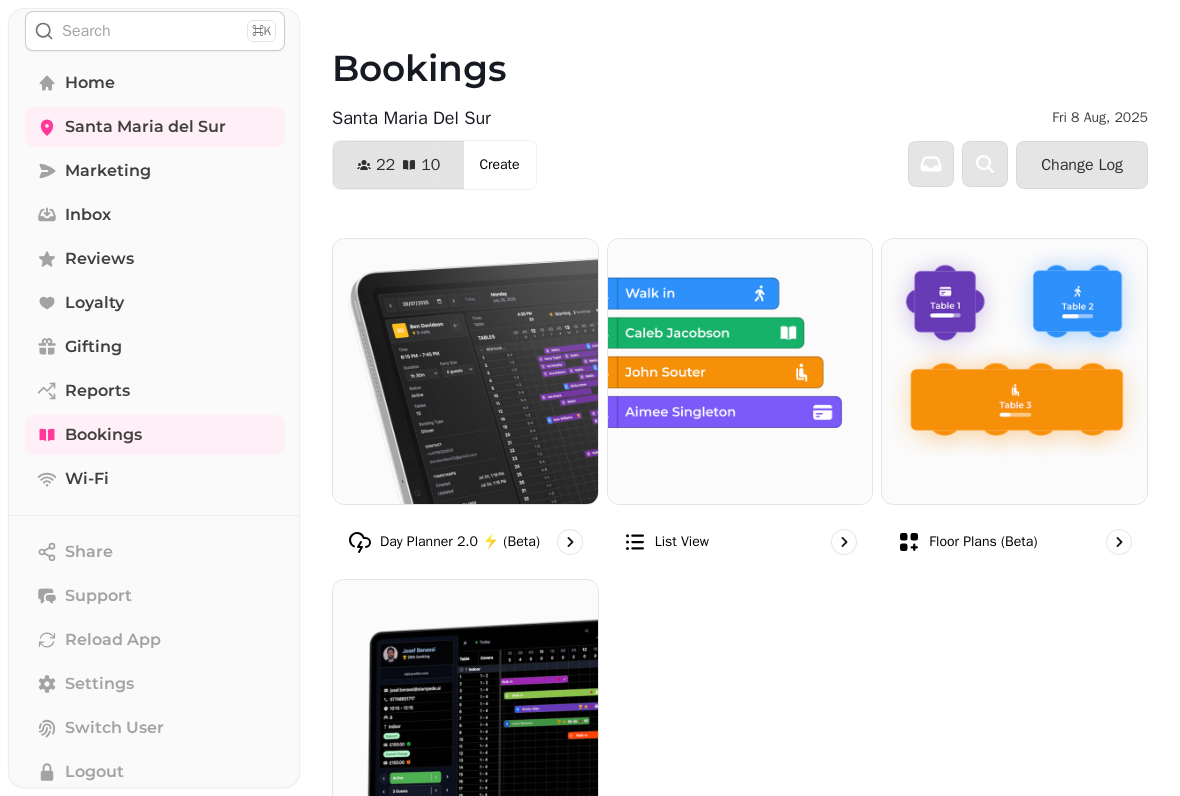 click on "Settings" at bounding box center (155, 684) 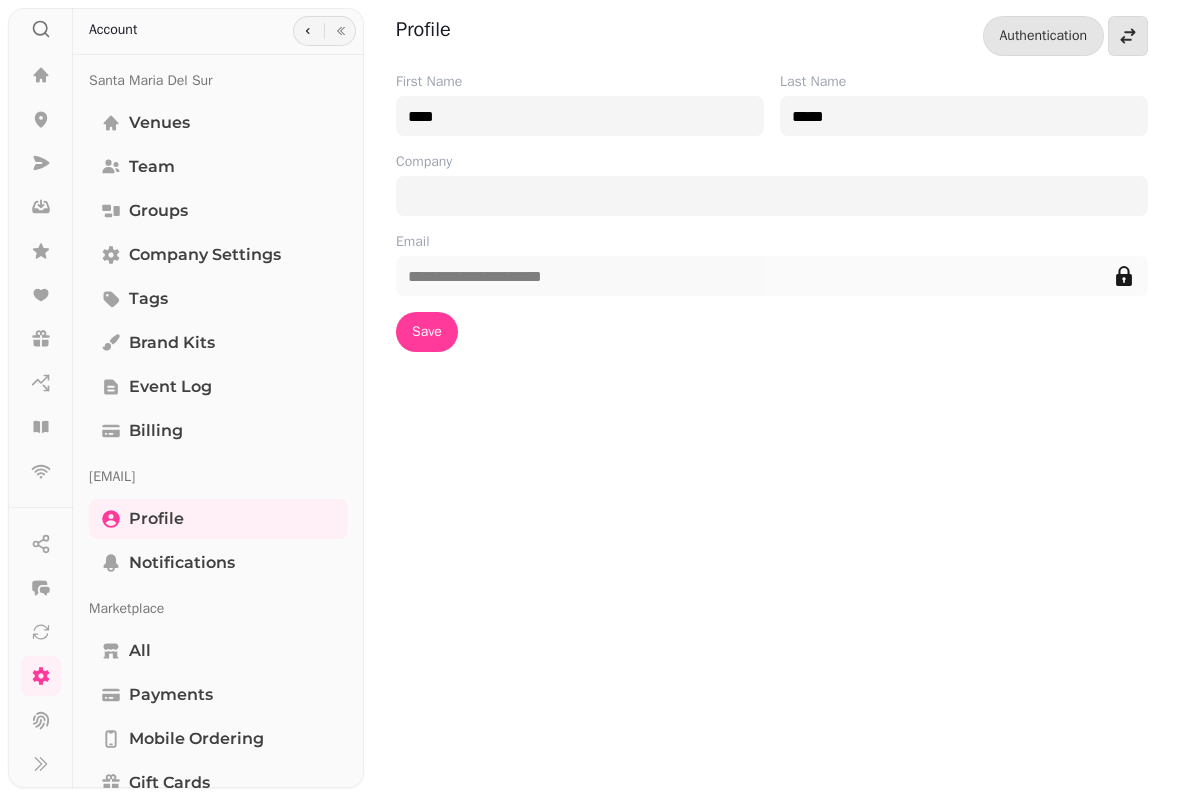 scroll, scrollTop: 0, scrollLeft: 0, axis: both 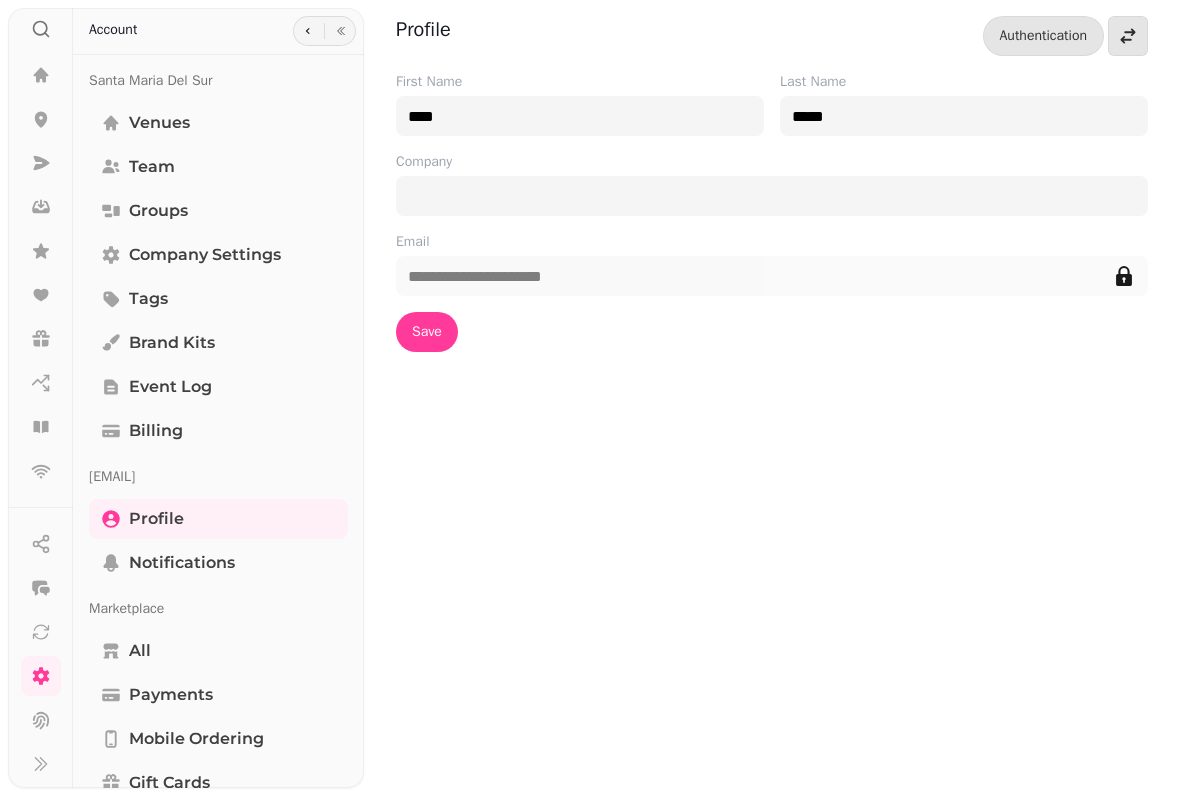 click on "Company settings" at bounding box center [205, 255] 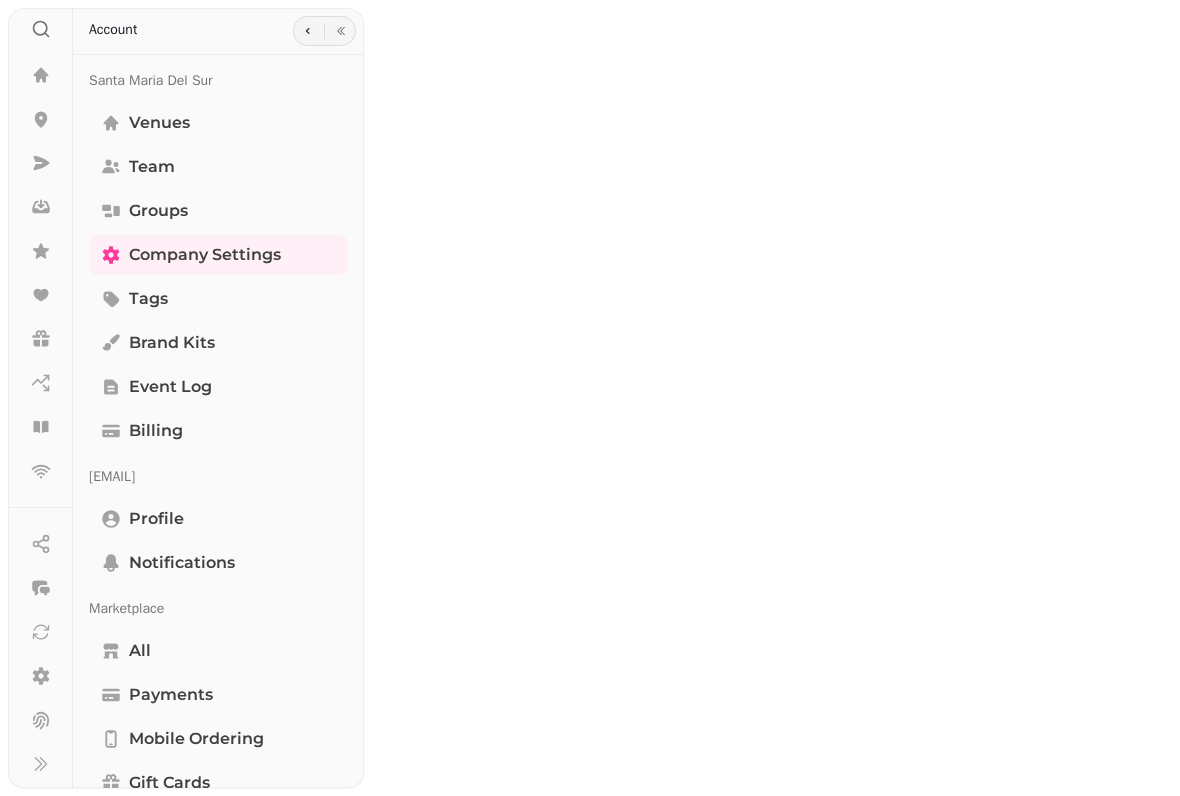 select on "**********" 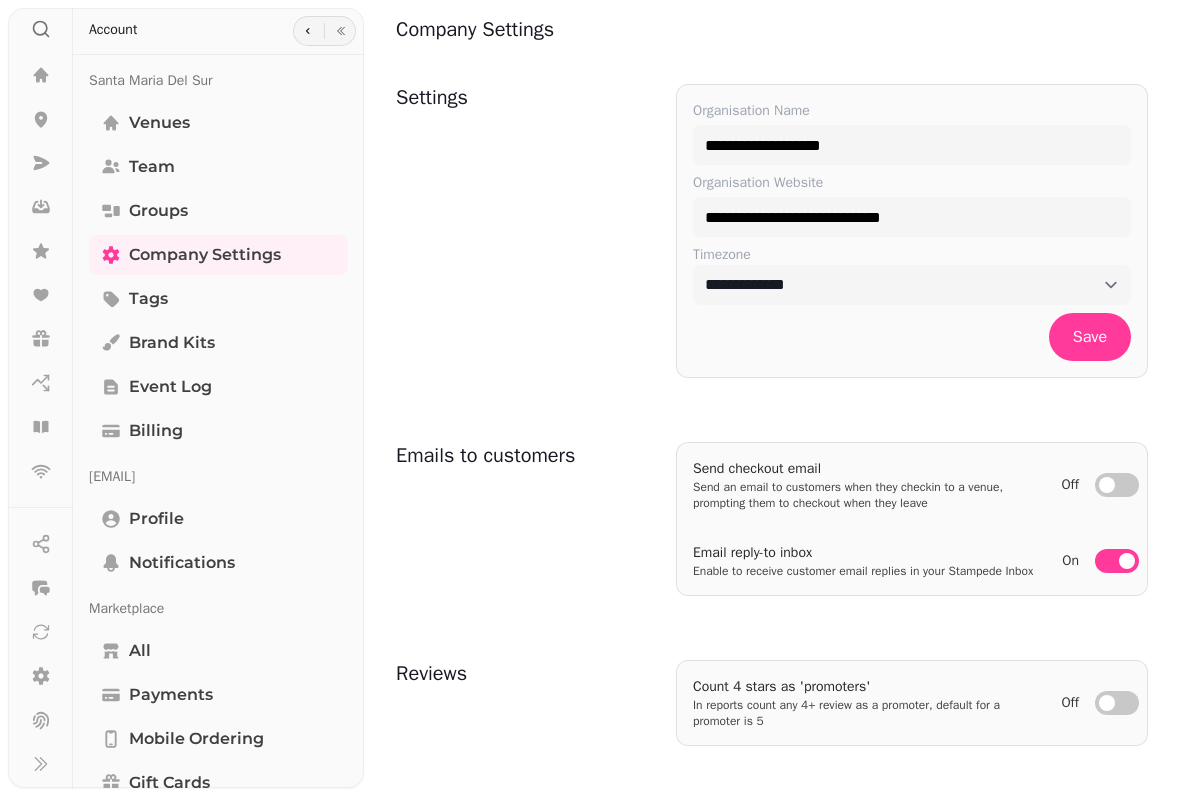 click 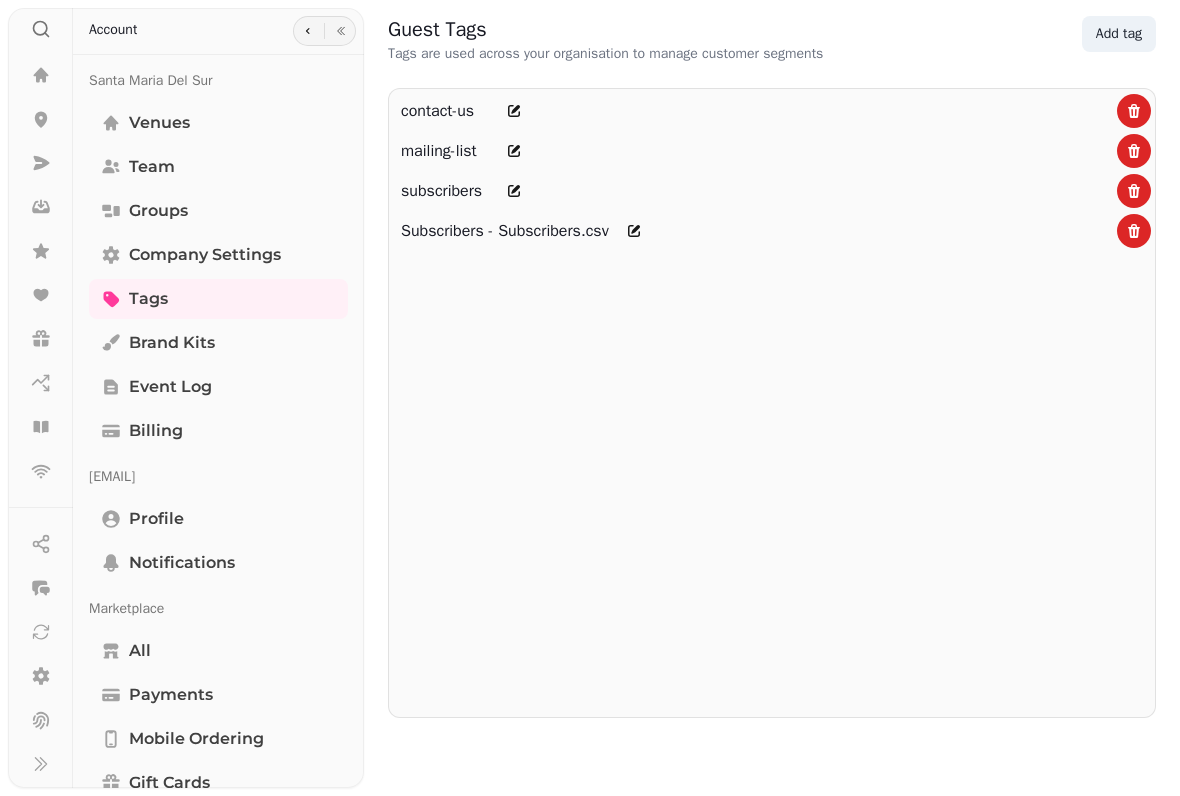 click on "Brand Kits" at bounding box center (218, 343) 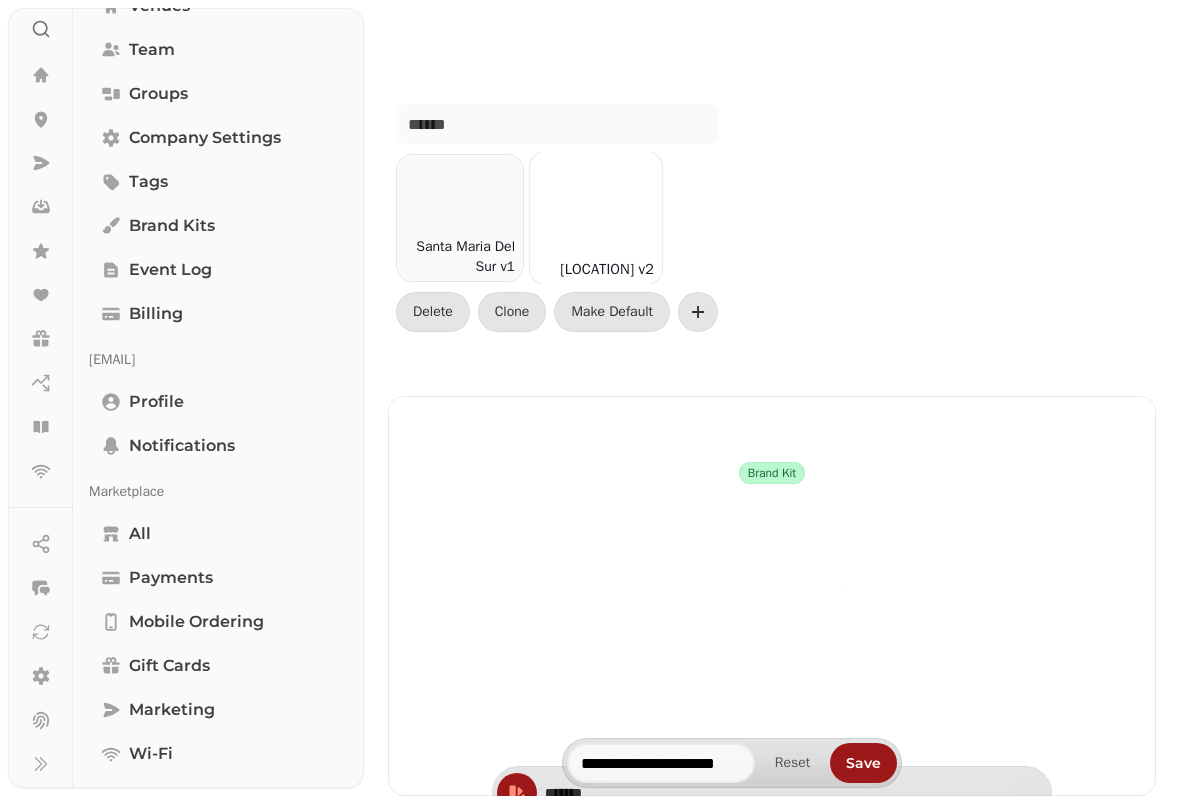 scroll, scrollTop: 122, scrollLeft: 0, axis: vertical 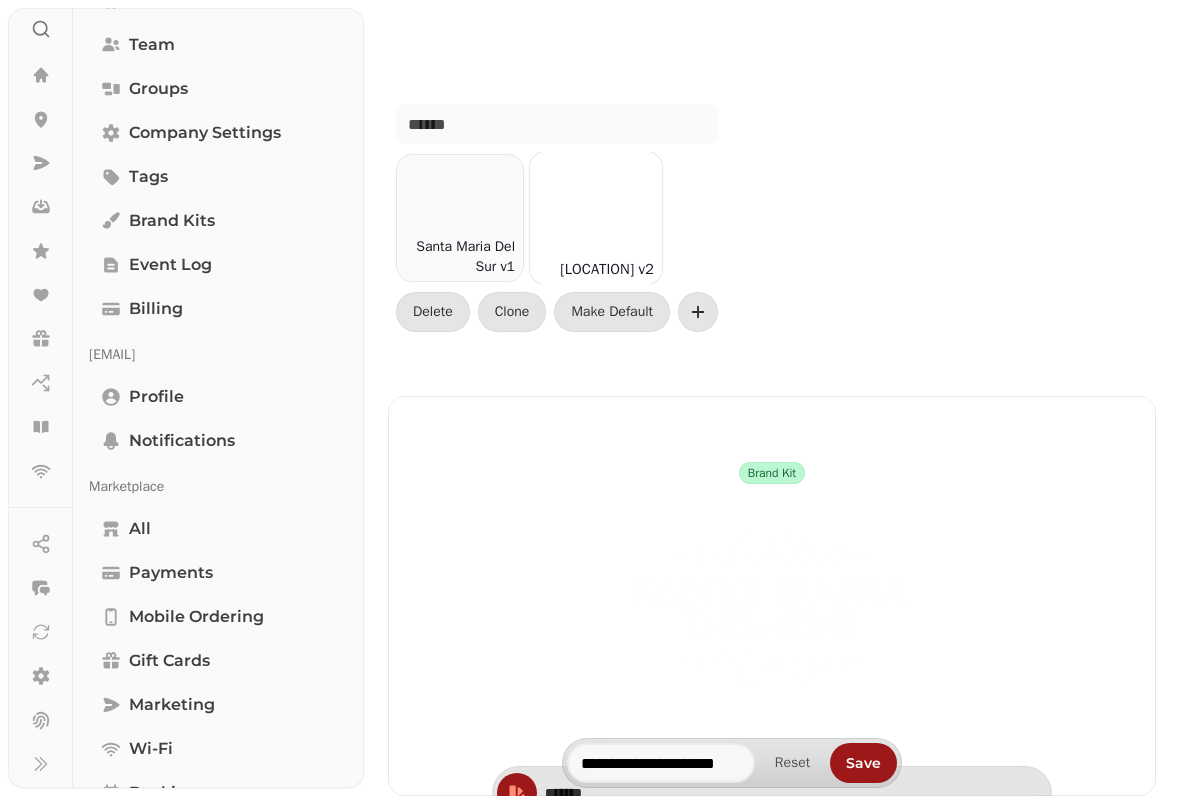 click on "Profile" at bounding box center (218, 397) 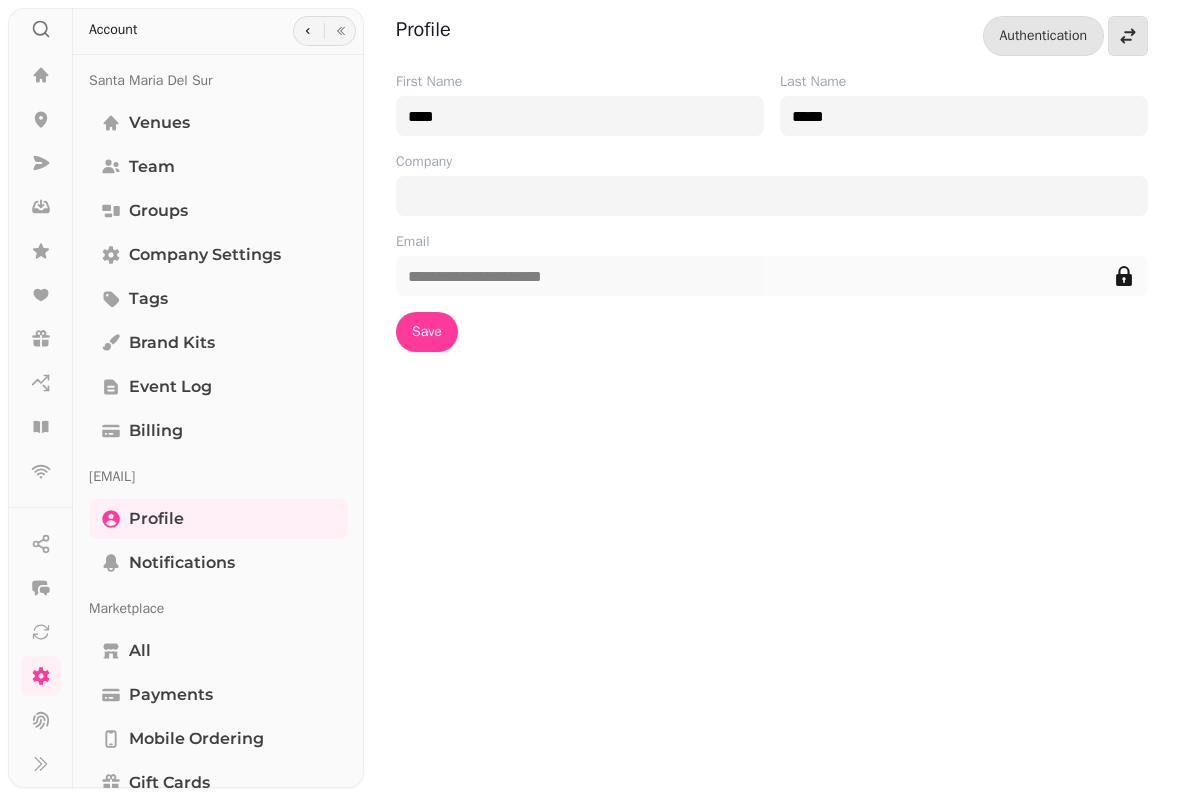 scroll, scrollTop: 0, scrollLeft: 0, axis: both 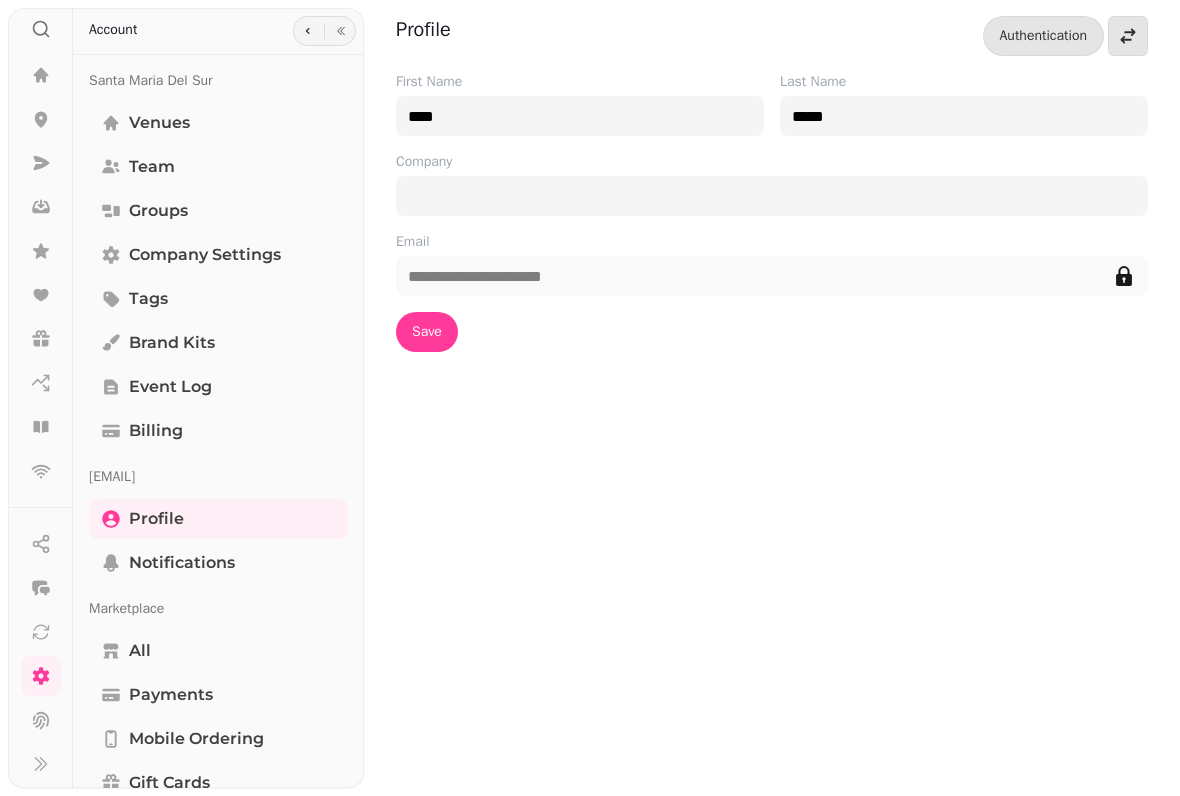 click 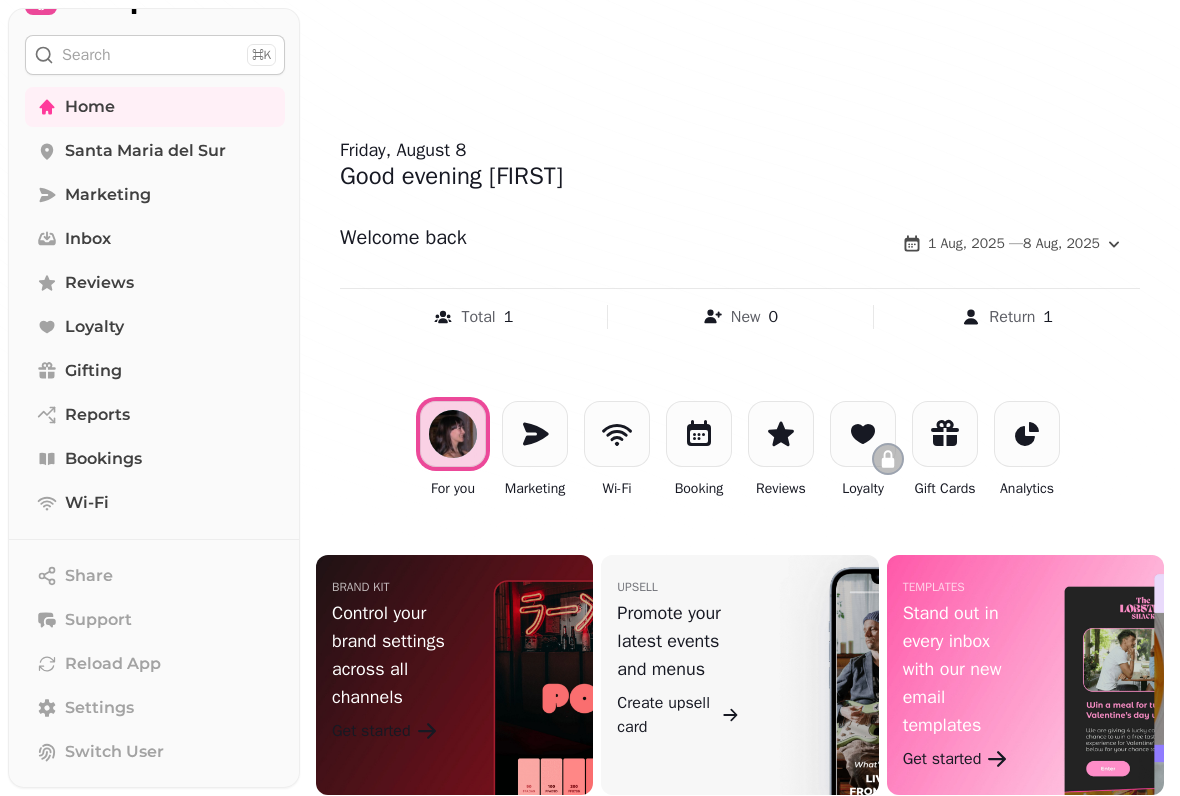scroll, scrollTop: 43, scrollLeft: 0, axis: vertical 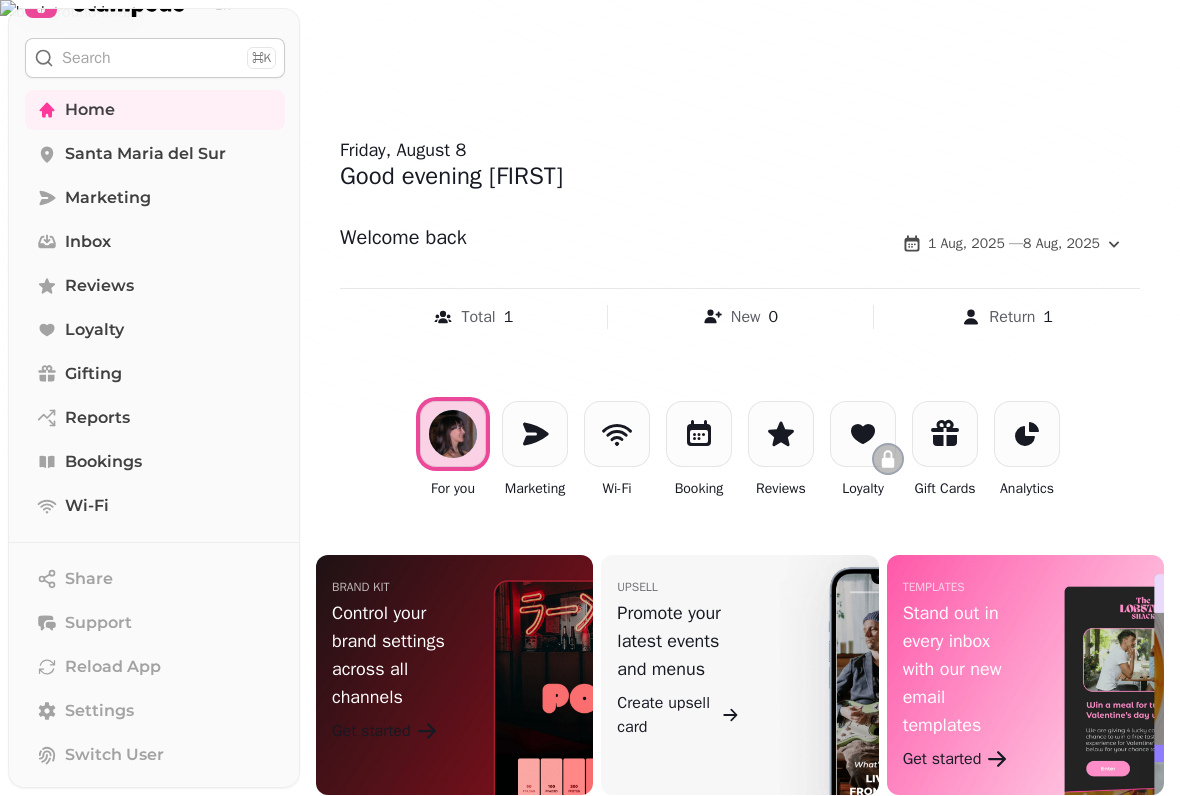 click on "Santa Maria del Sur" at bounding box center [145, 154] 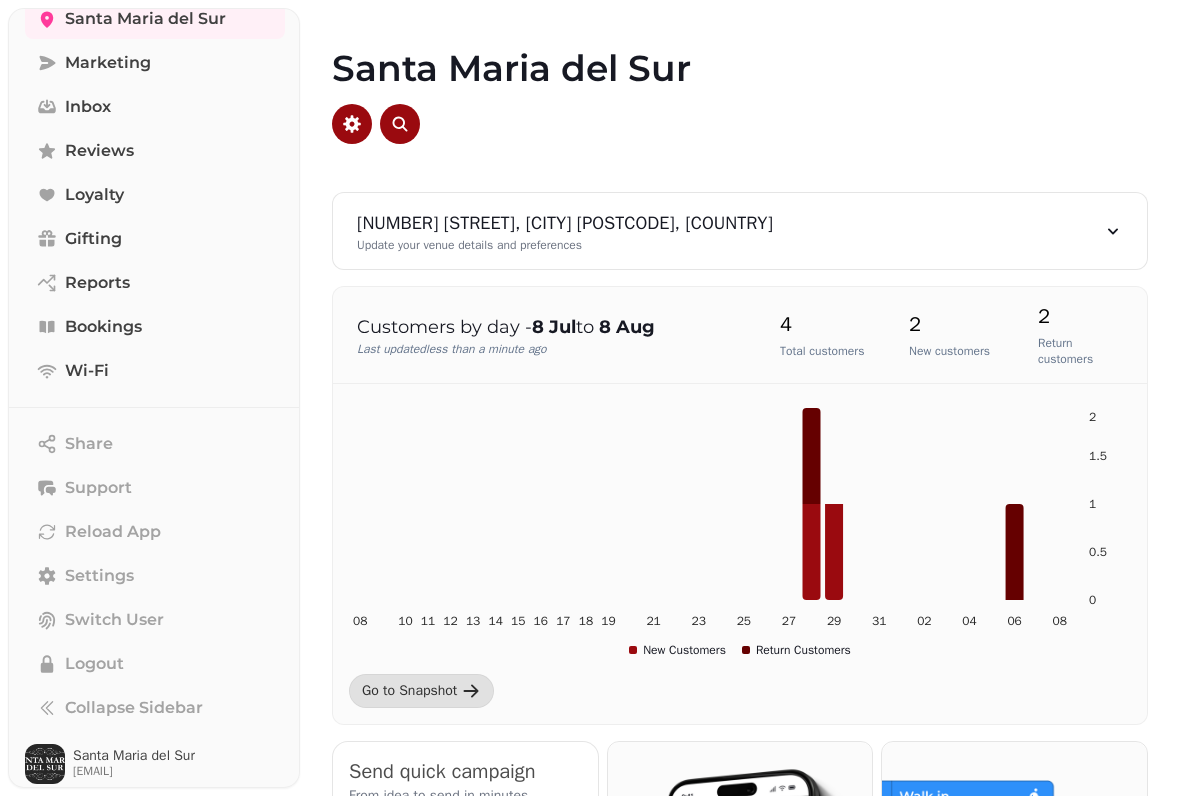 click on "Santa Maria del Sur" at bounding box center [740, 96] 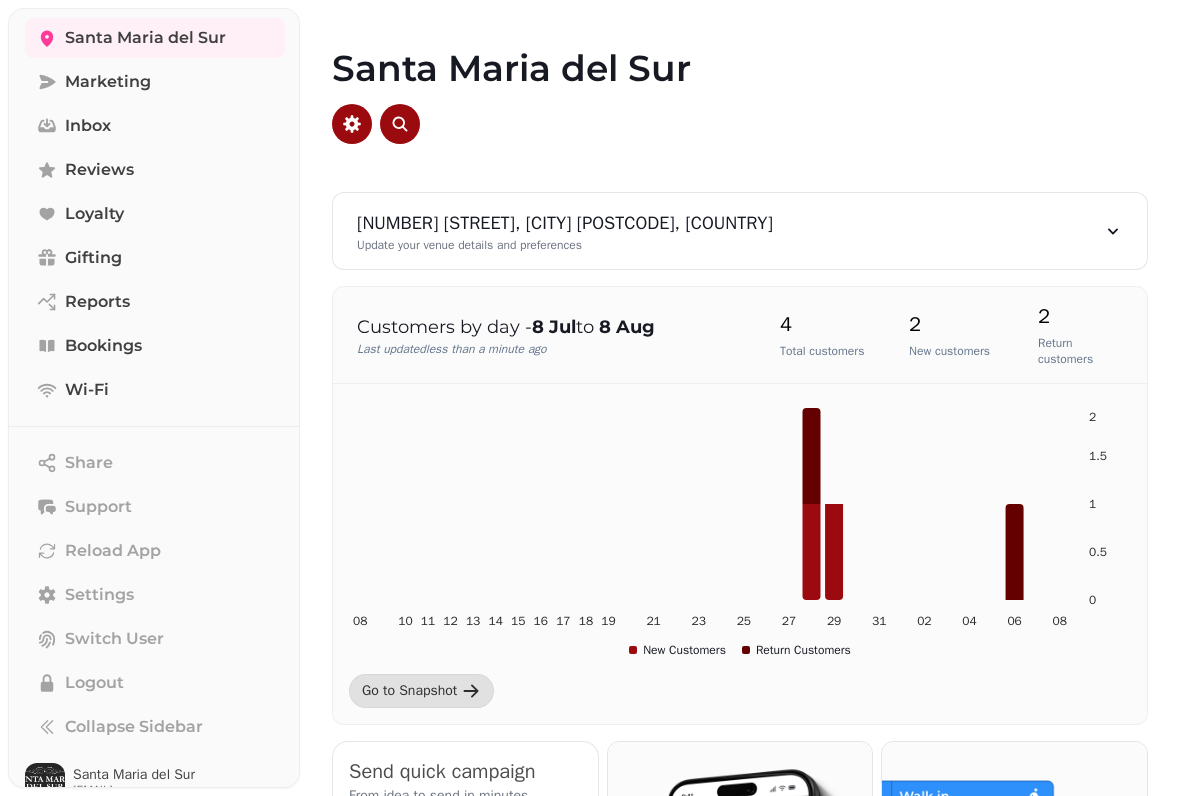 scroll, scrollTop: 159, scrollLeft: 0, axis: vertical 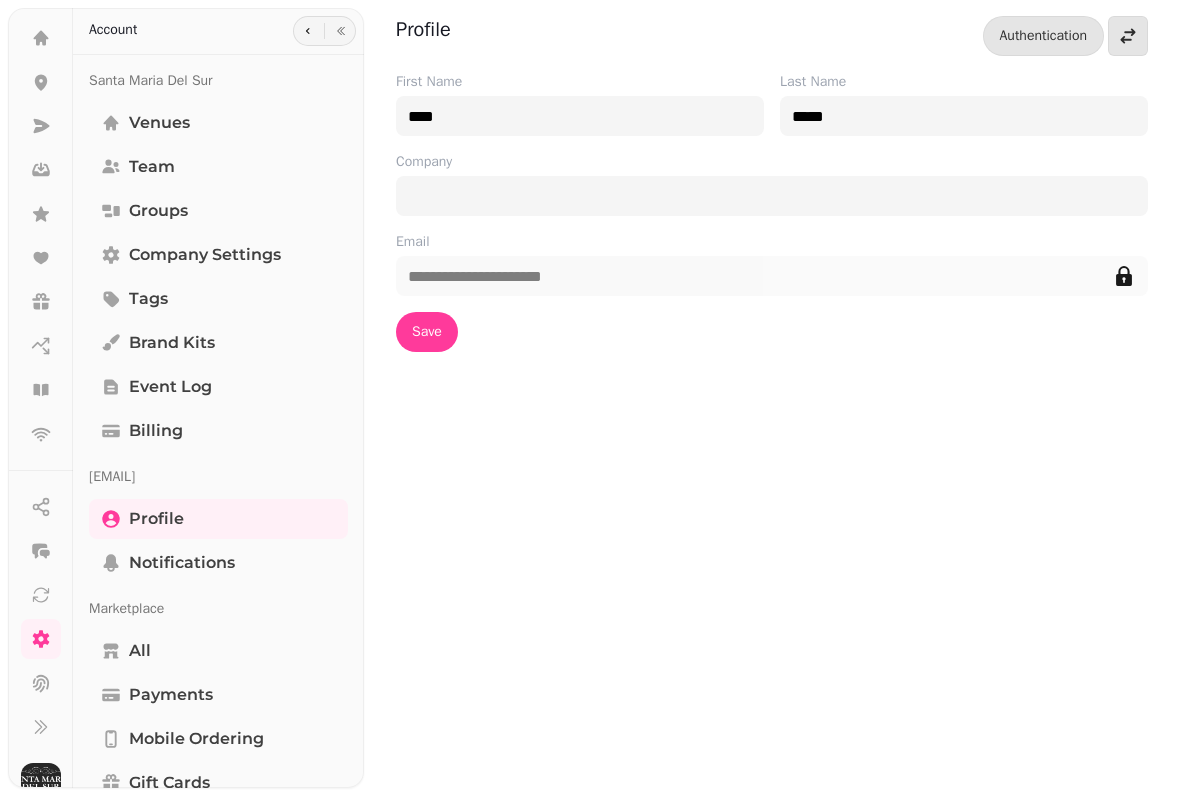 click on "Team" at bounding box center [218, 167] 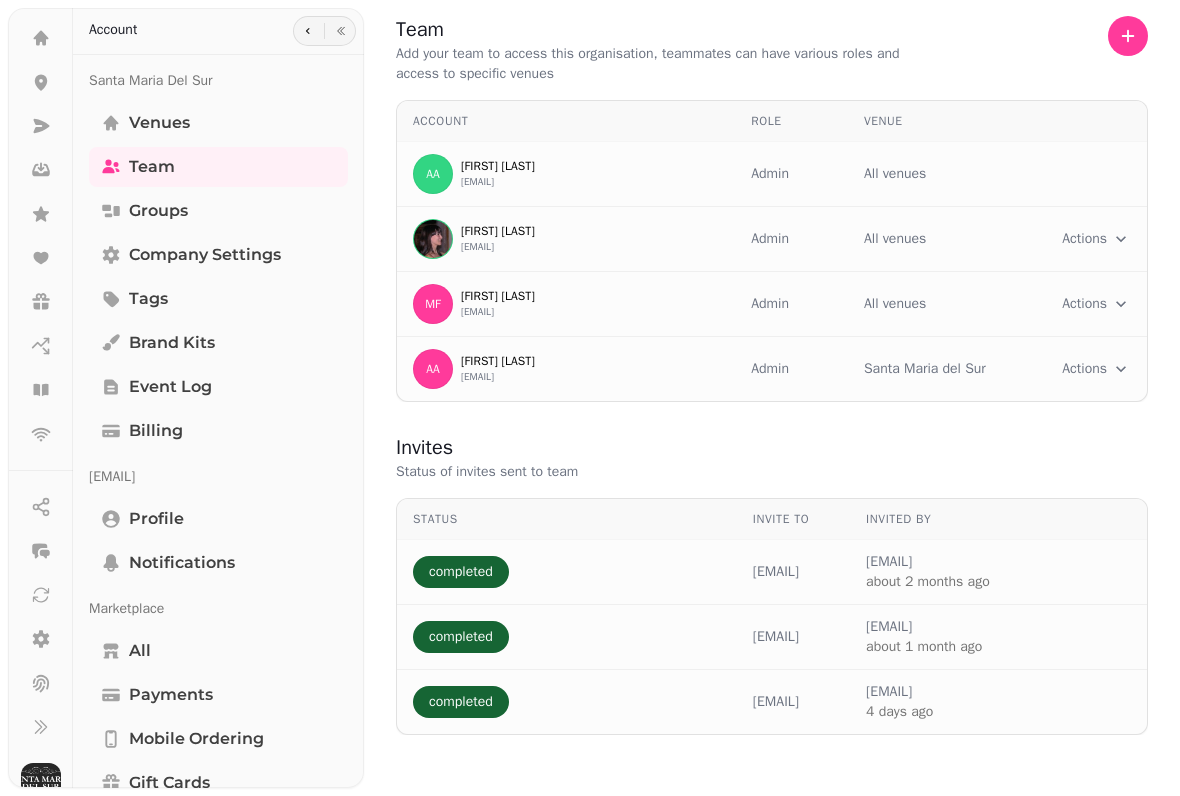 click 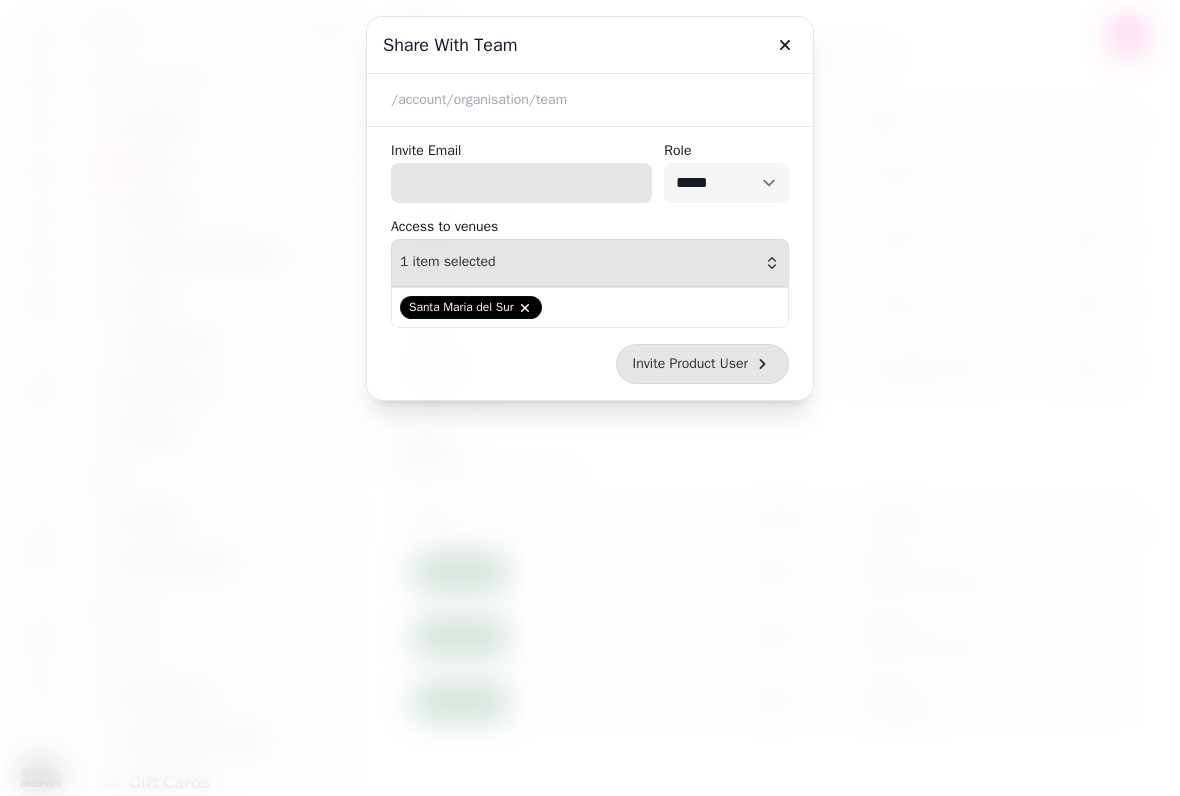 click on "Invite Email" at bounding box center (521, 183) 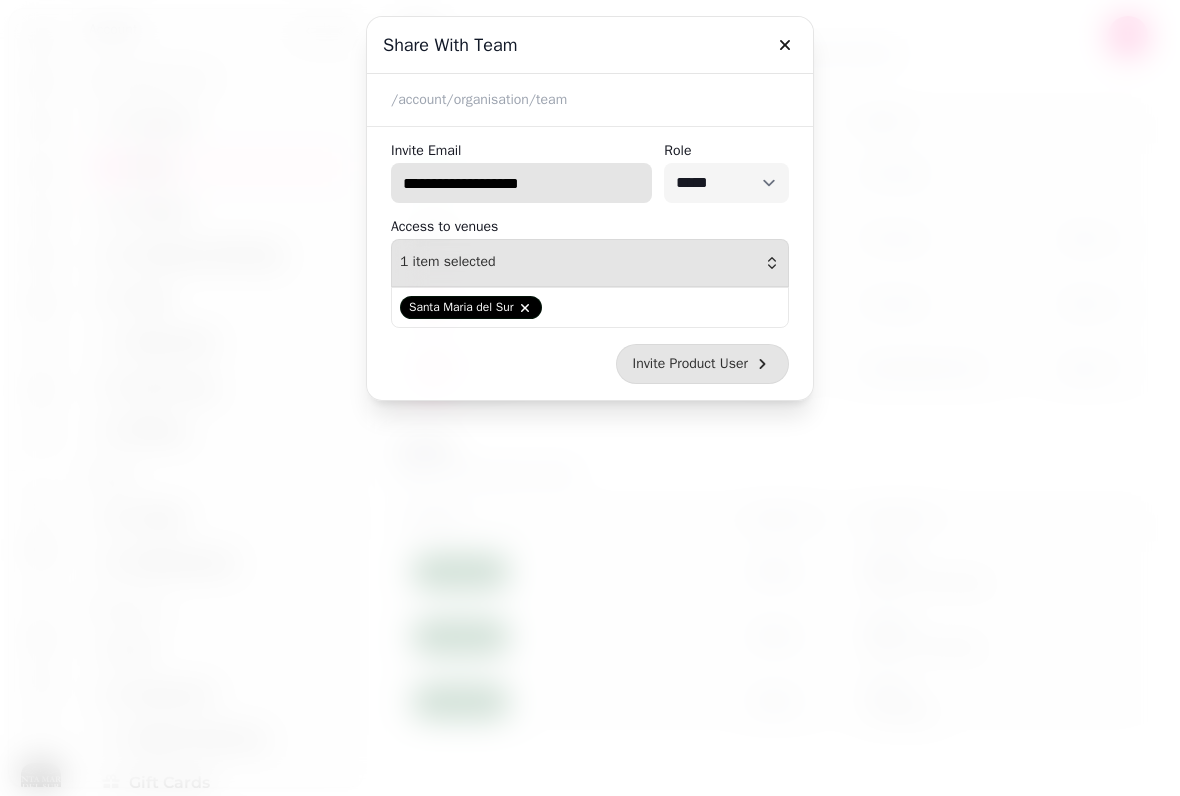 type on "**********" 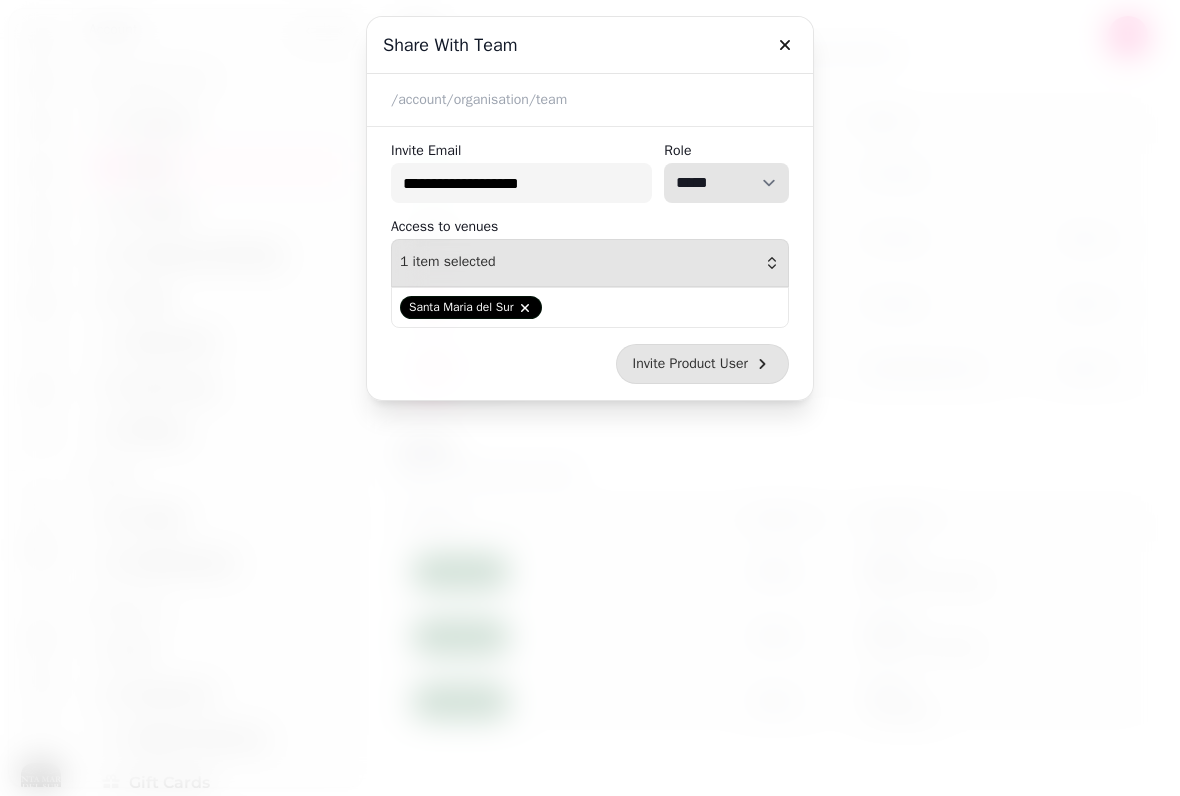 click on "**********" at bounding box center [726, 183] 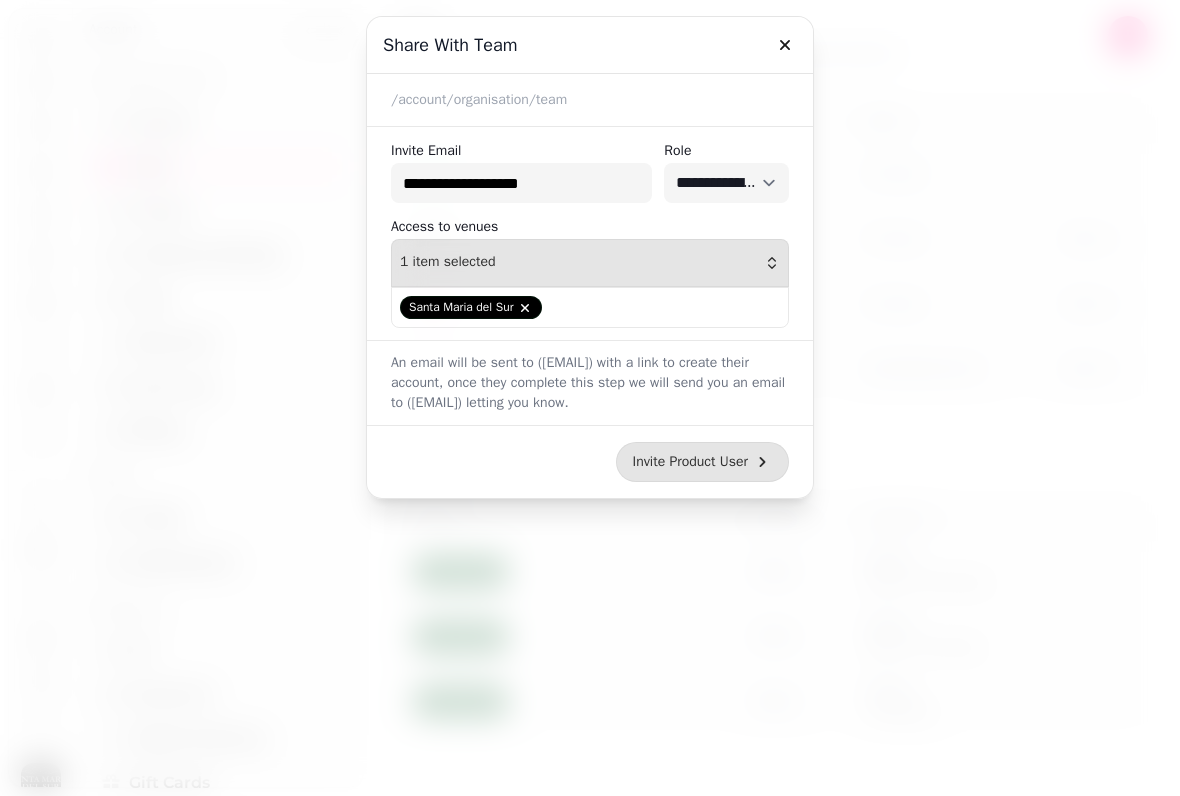 click on "Invite Product User" at bounding box center (690, 462) 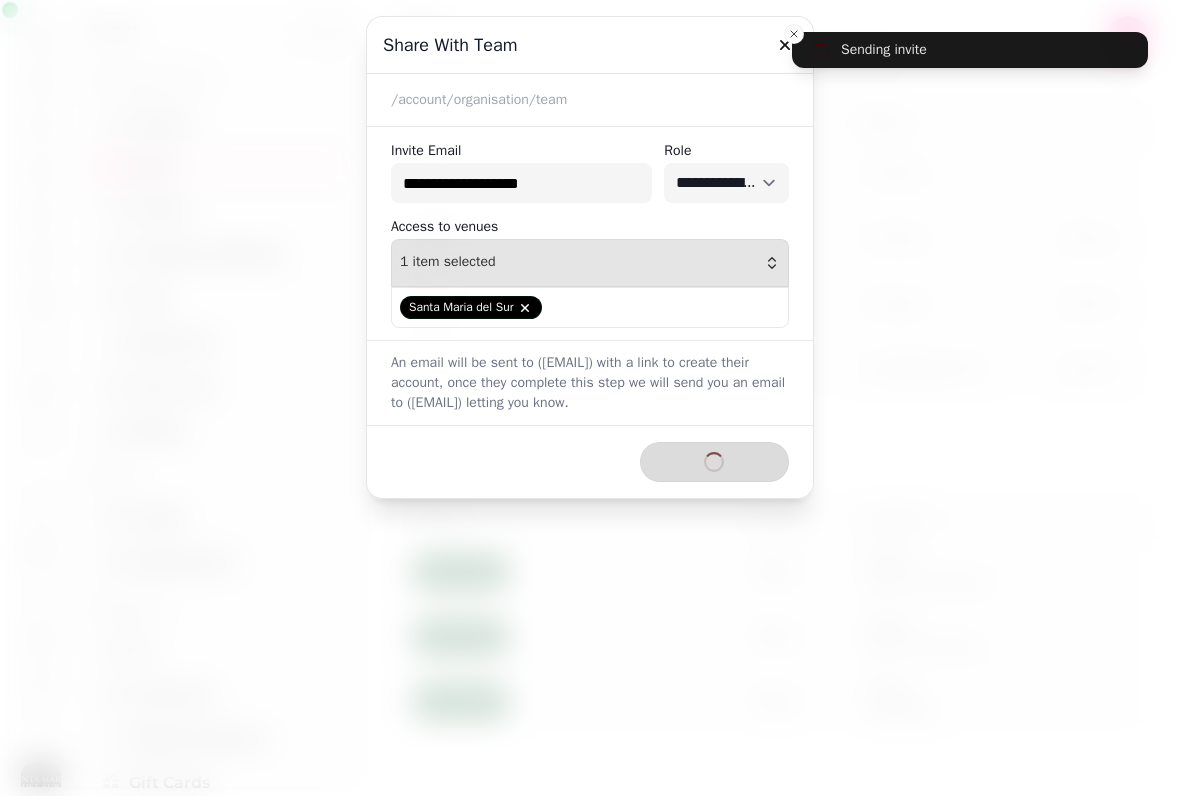 select on "*****" 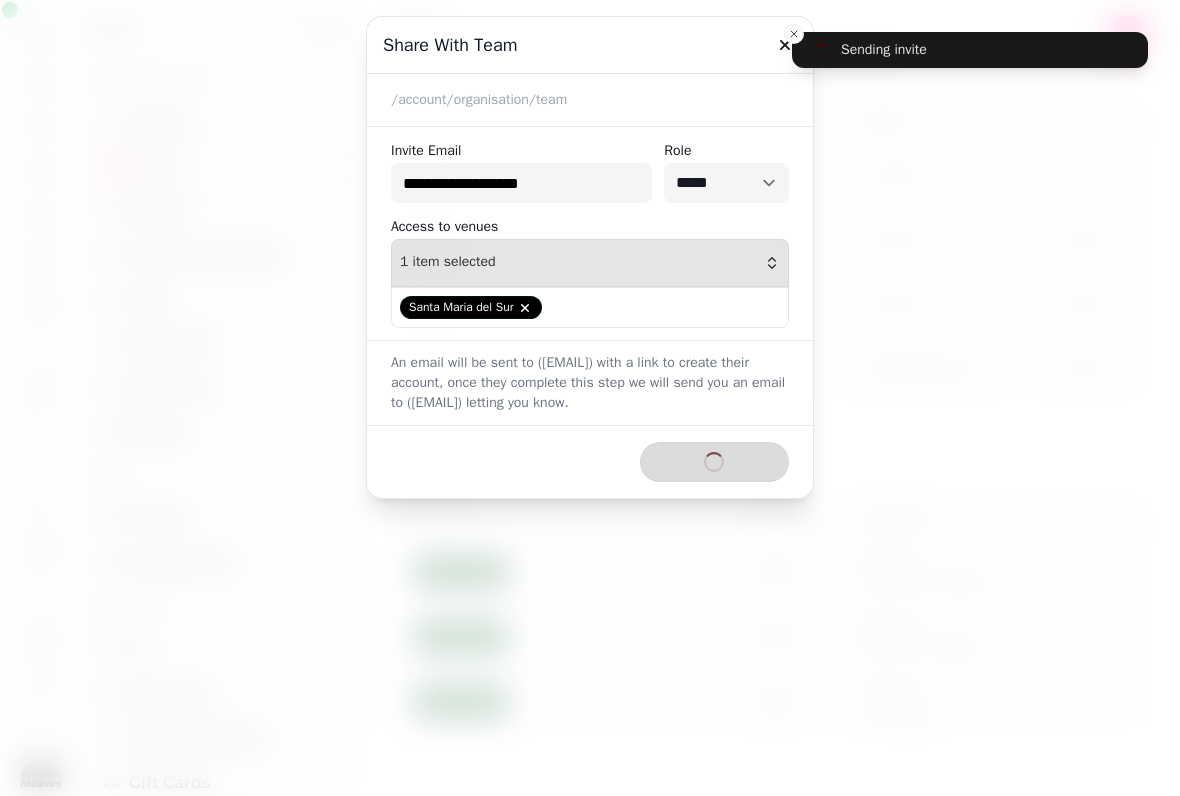 type 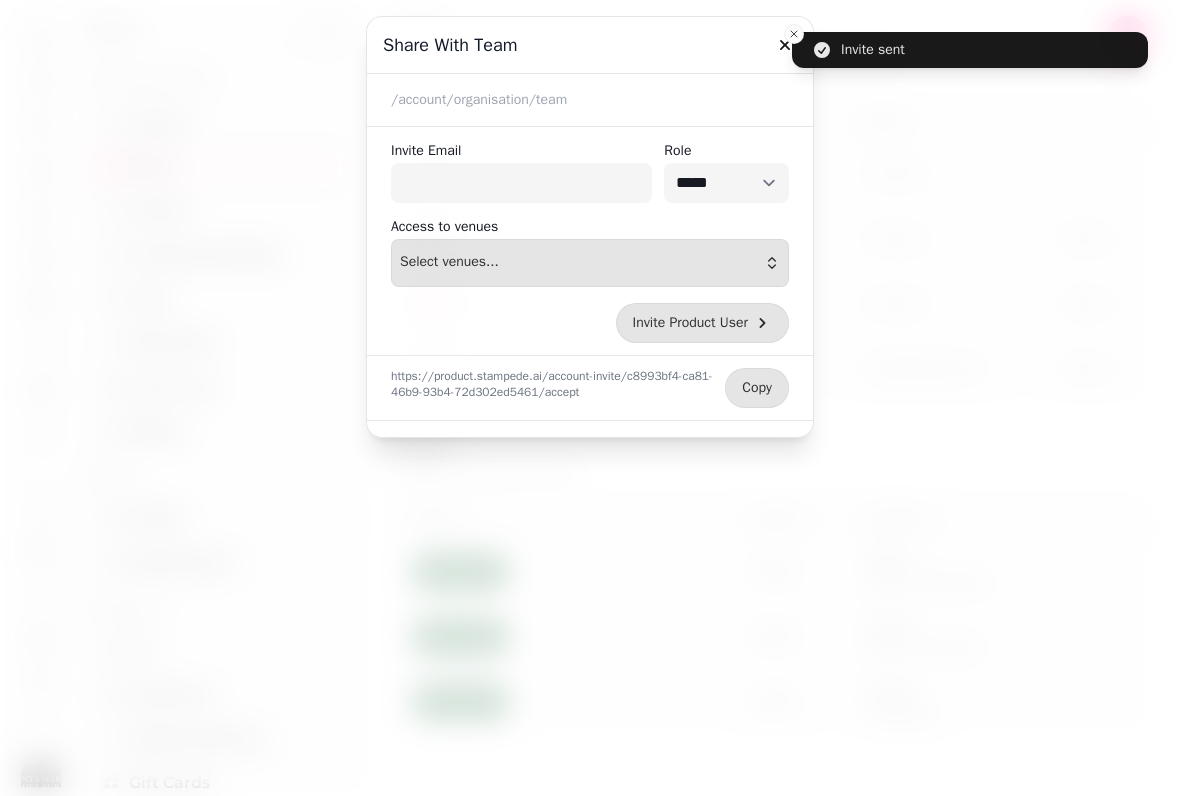 click 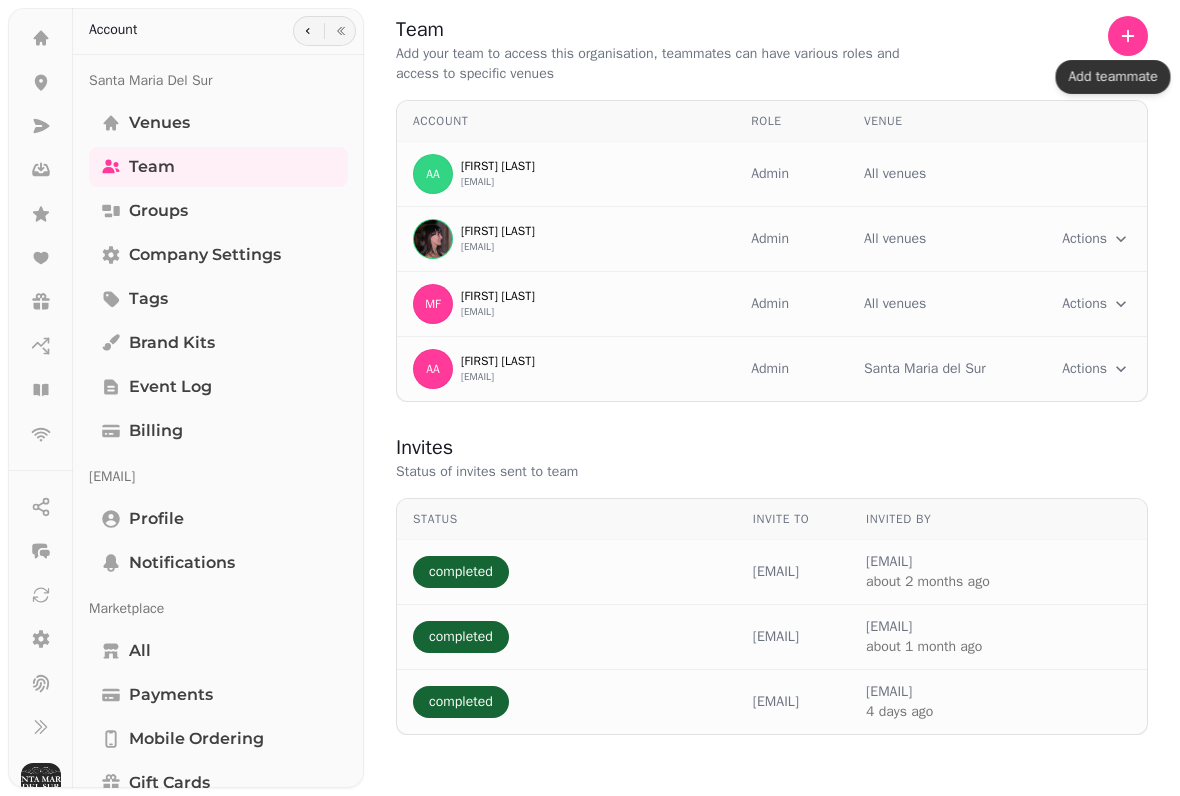 scroll, scrollTop: 0, scrollLeft: 0, axis: both 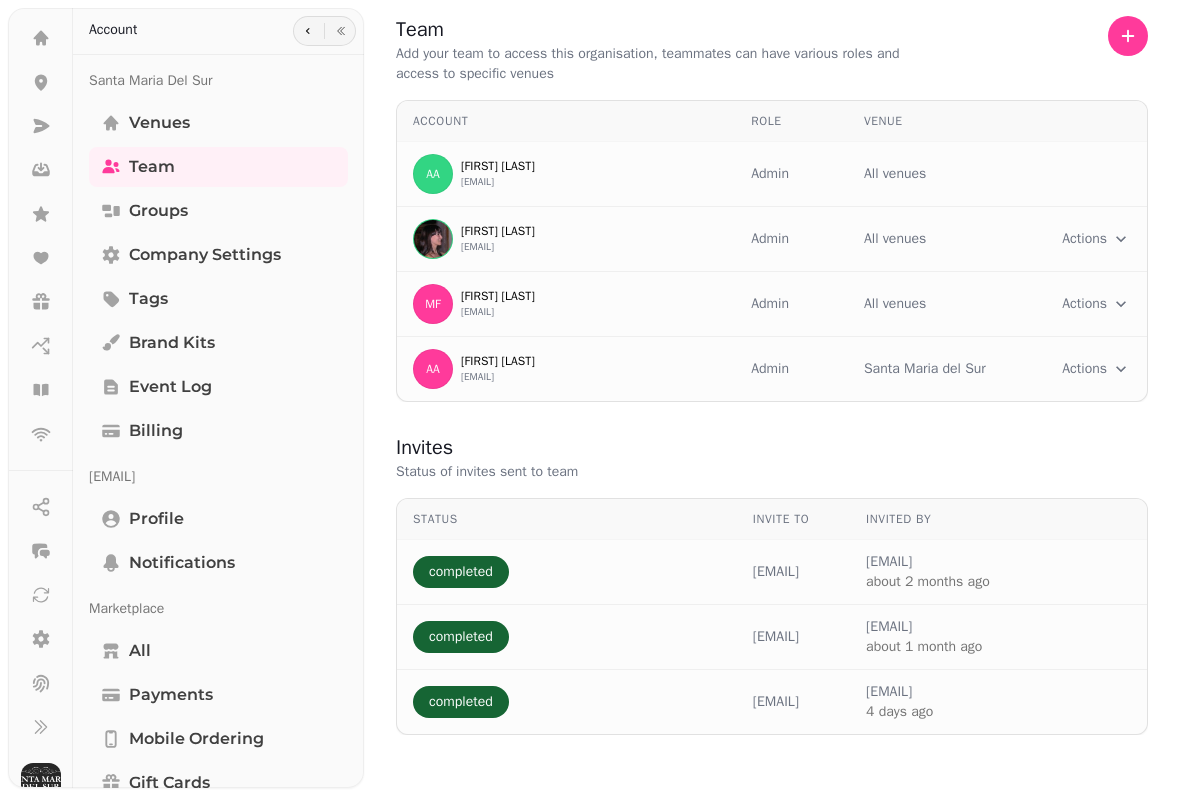 click 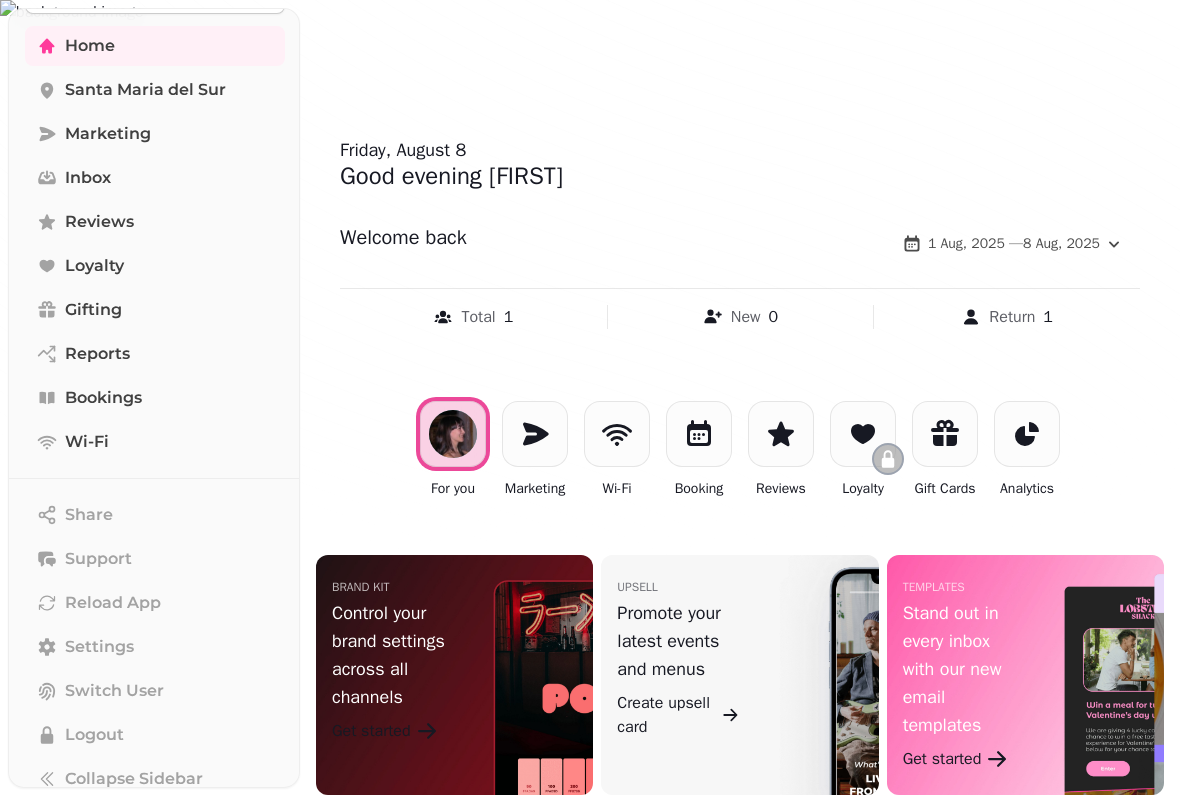 click on "Bookings" at bounding box center (103, 398) 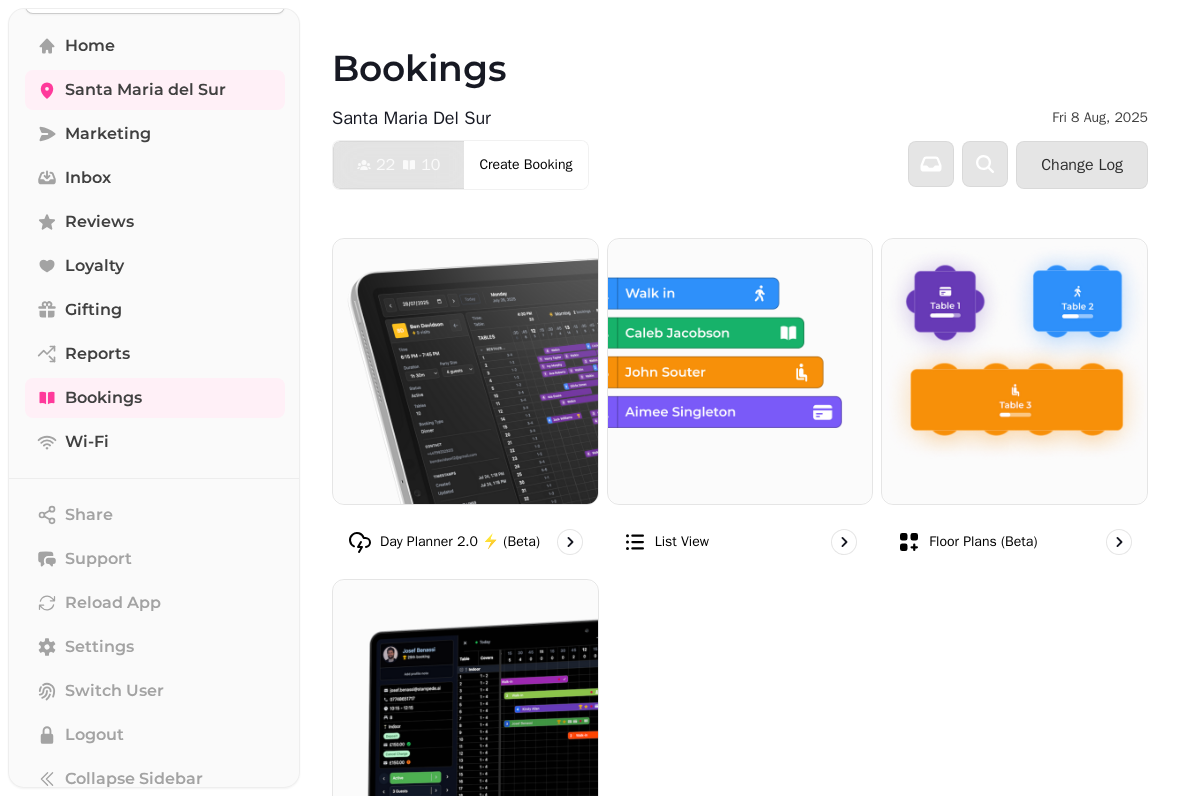 click at bounding box center [1014, 371] 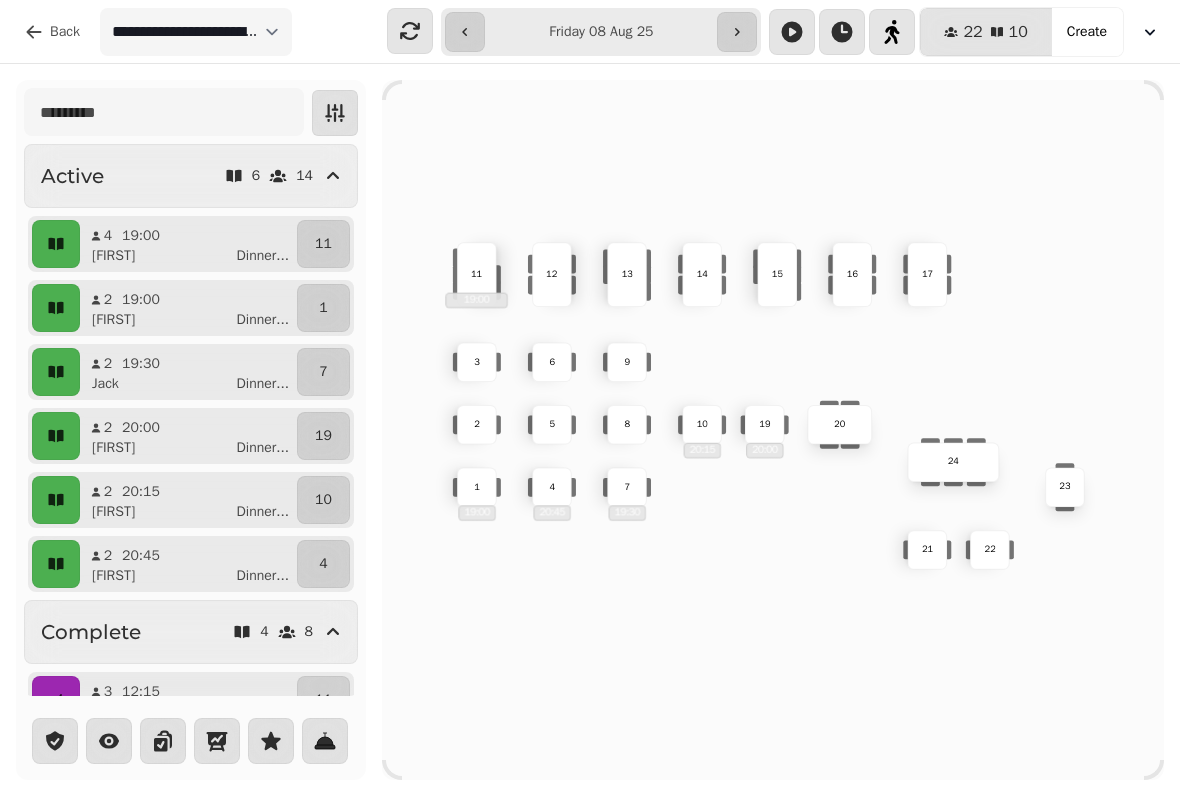 click 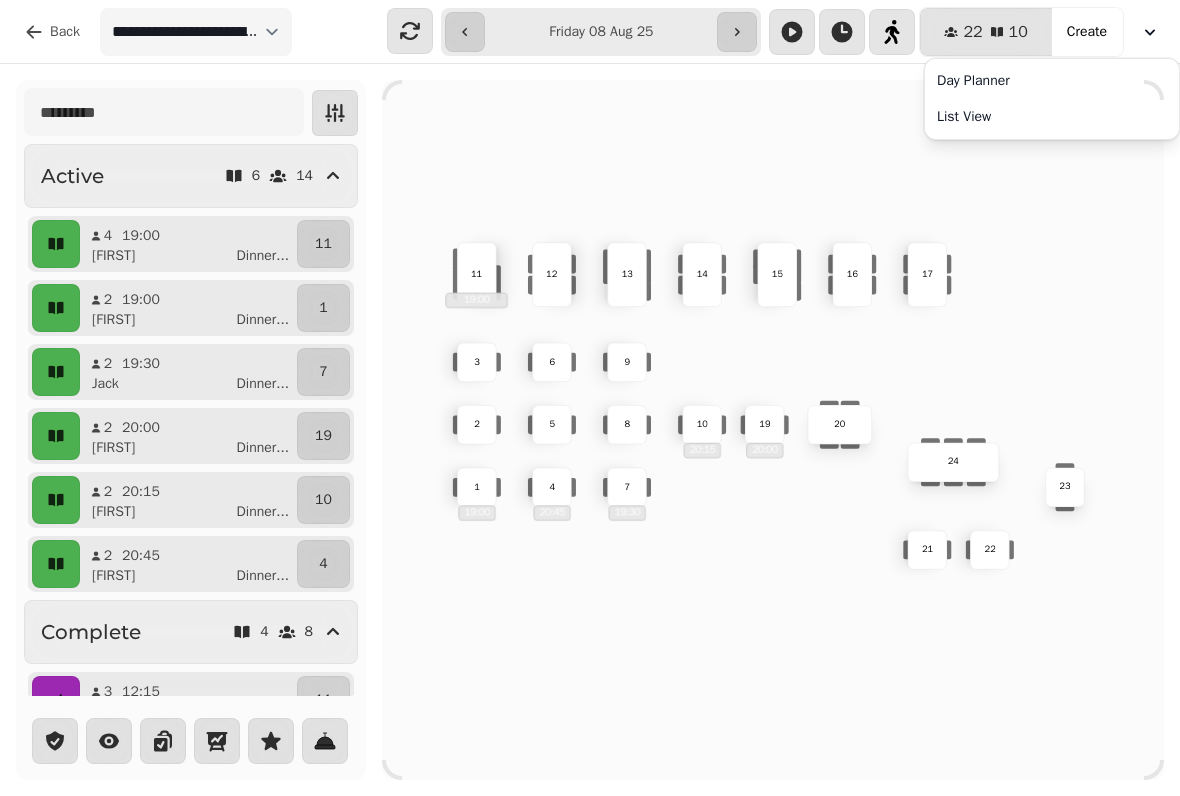 click 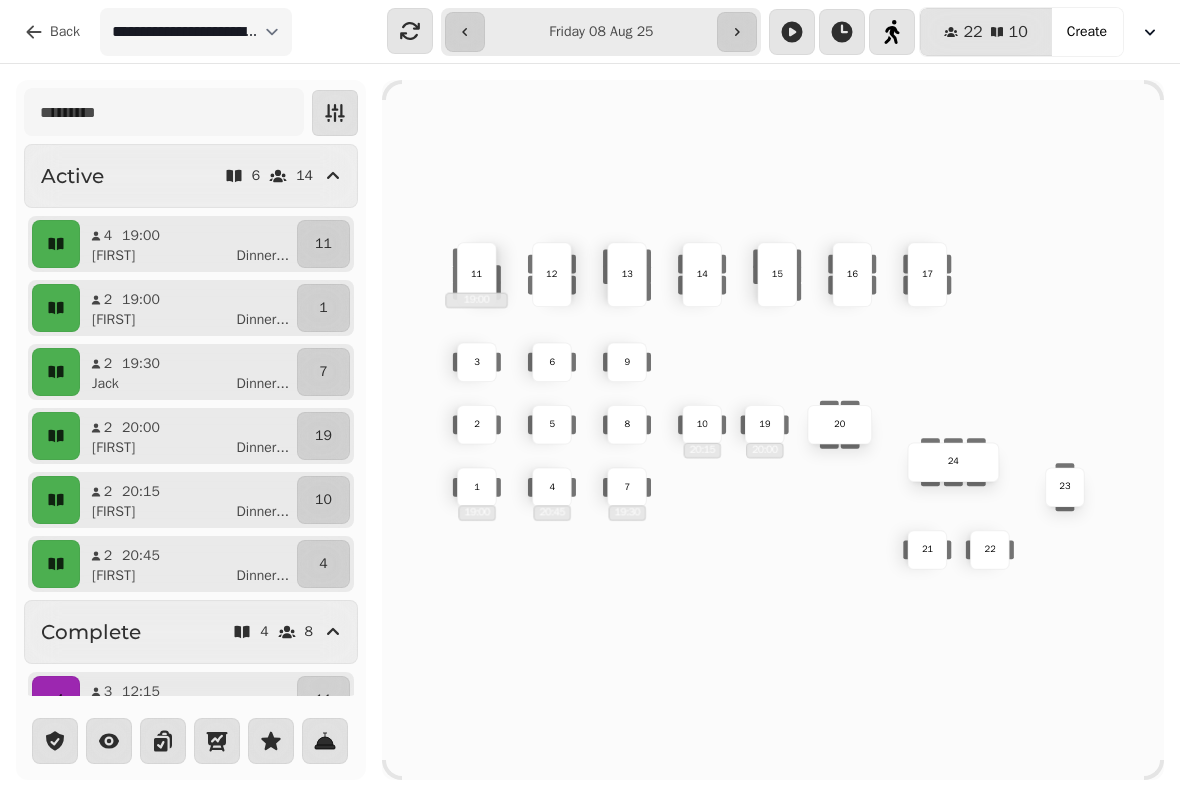 scroll, scrollTop: 0, scrollLeft: 0, axis: both 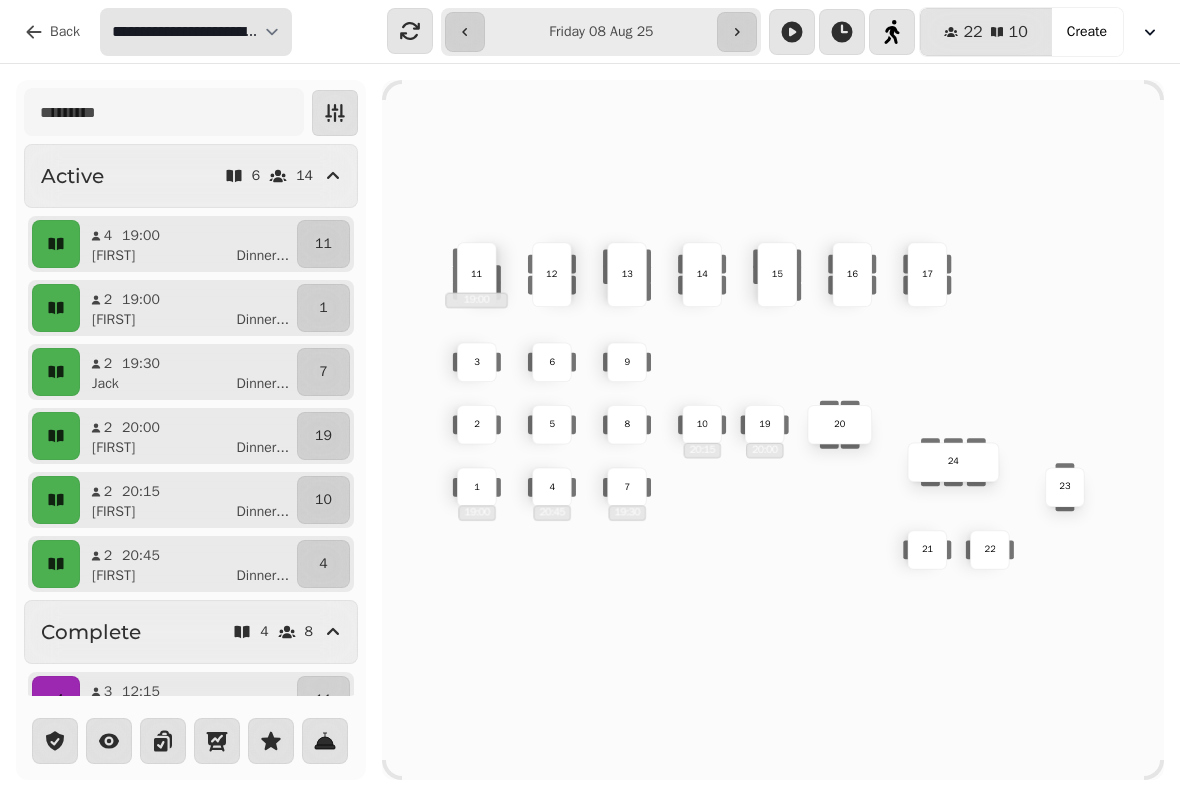 click on "**********" at bounding box center [196, 32] 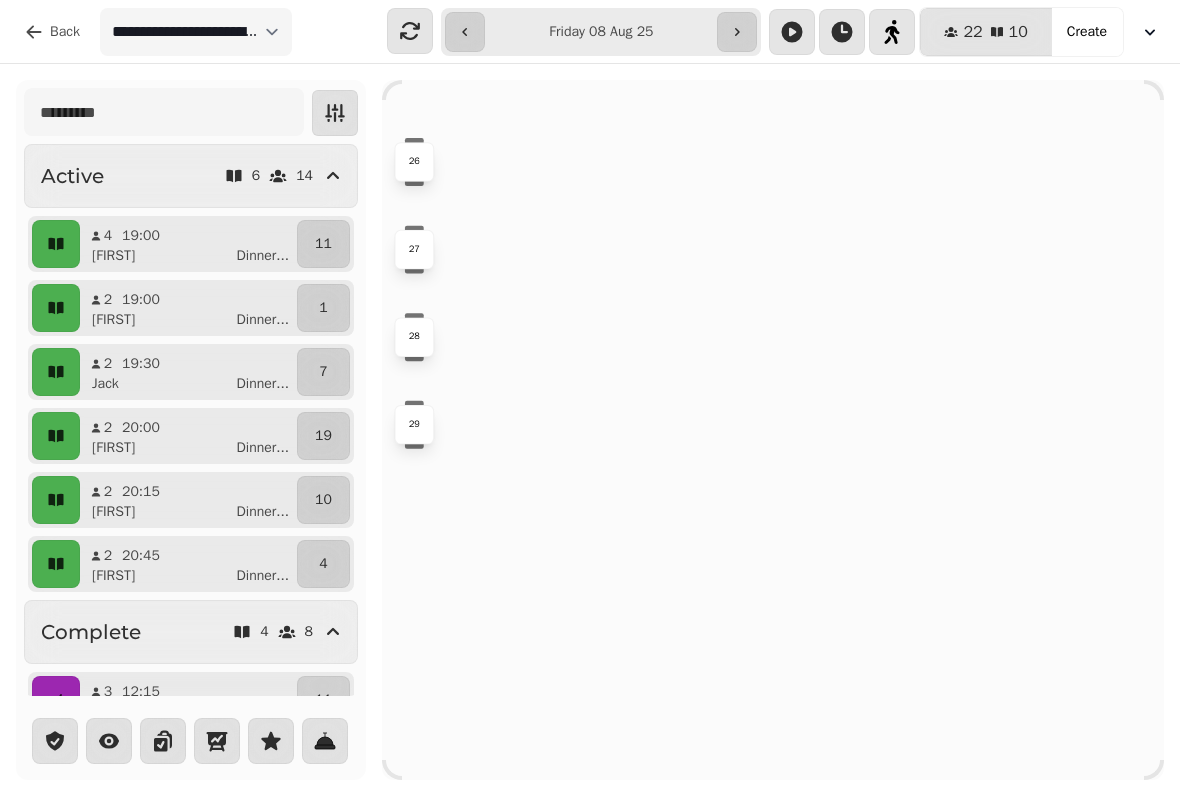 click on "27" at bounding box center [414, 250] 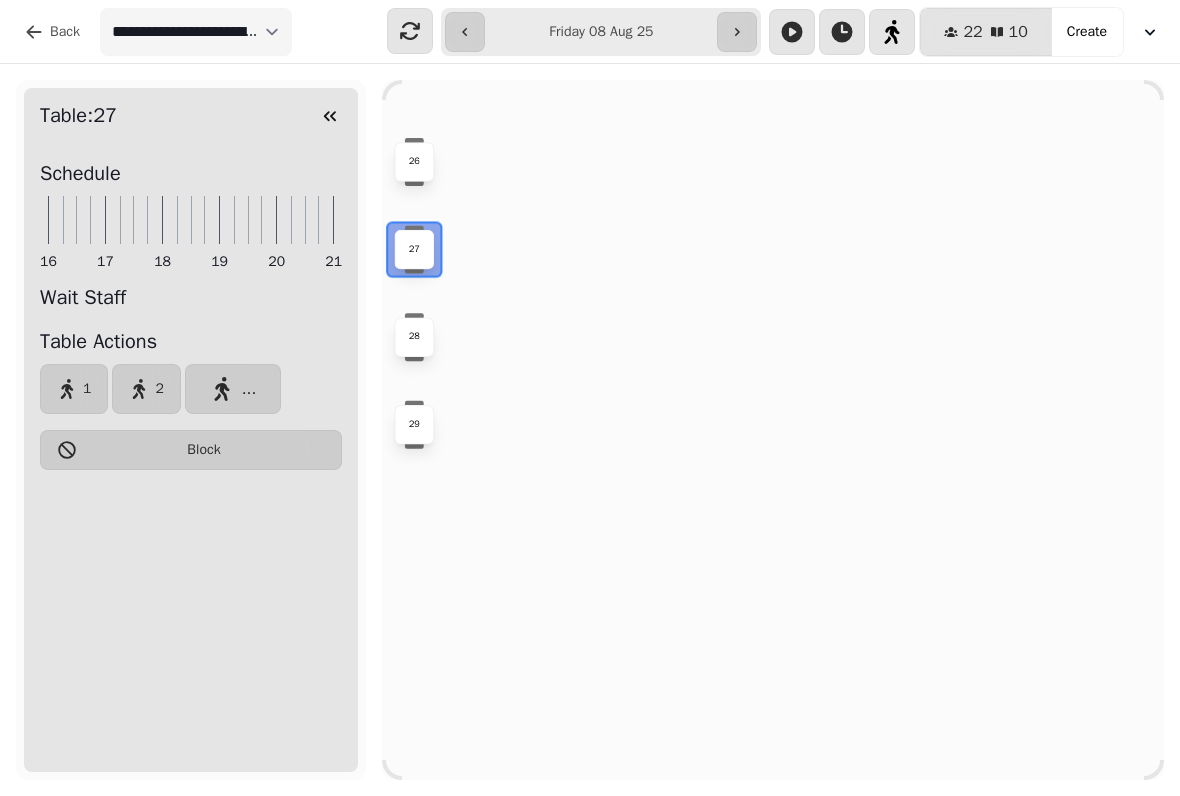 click on "2" at bounding box center (146, 389) 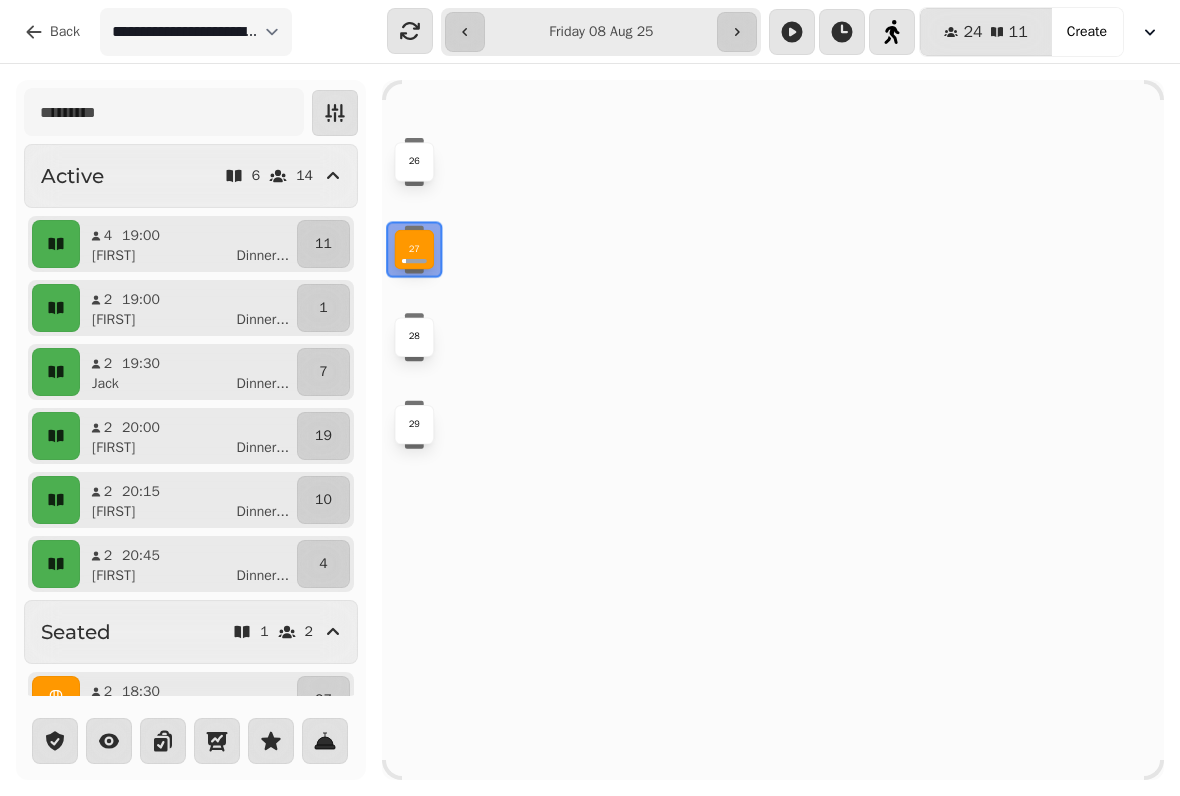 click on "**********" at bounding box center [601, 32] 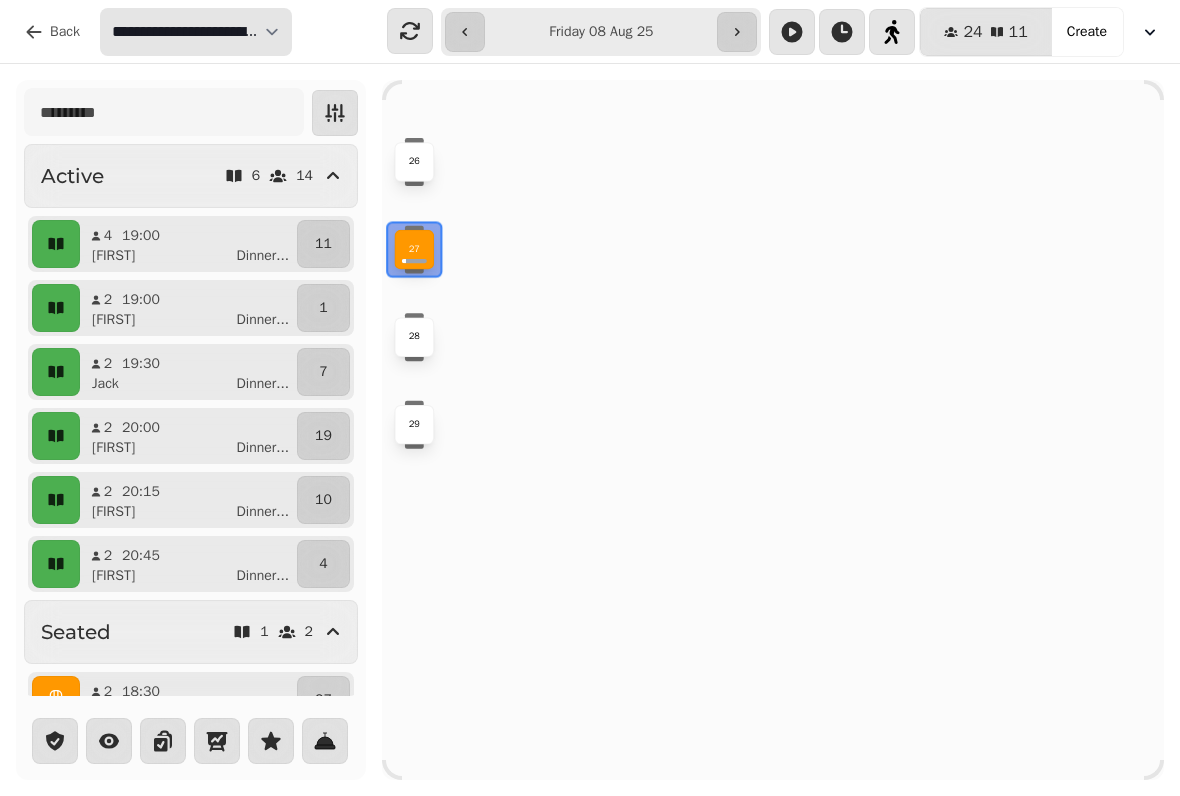 click on "**********" at bounding box center [196, 32] 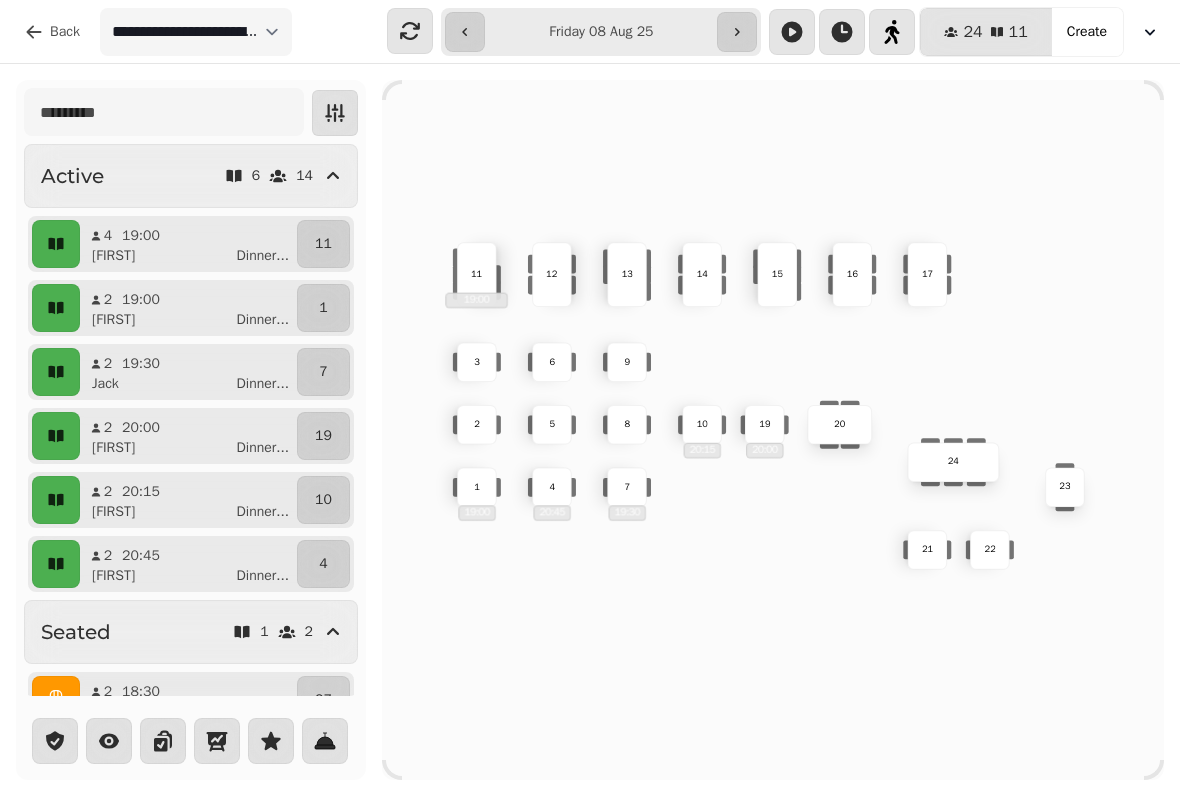 click on "6" at bounding box center (552, 362) 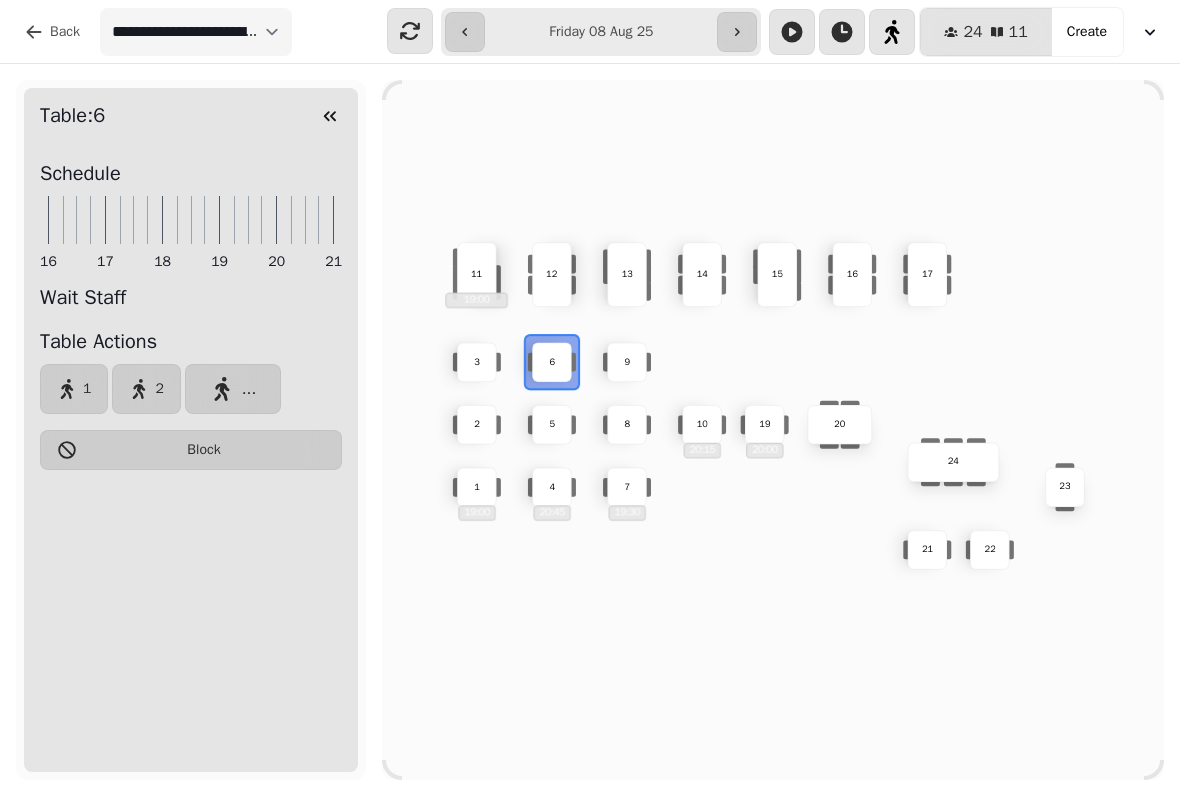 click on "2" at bounding box center (146, 389) 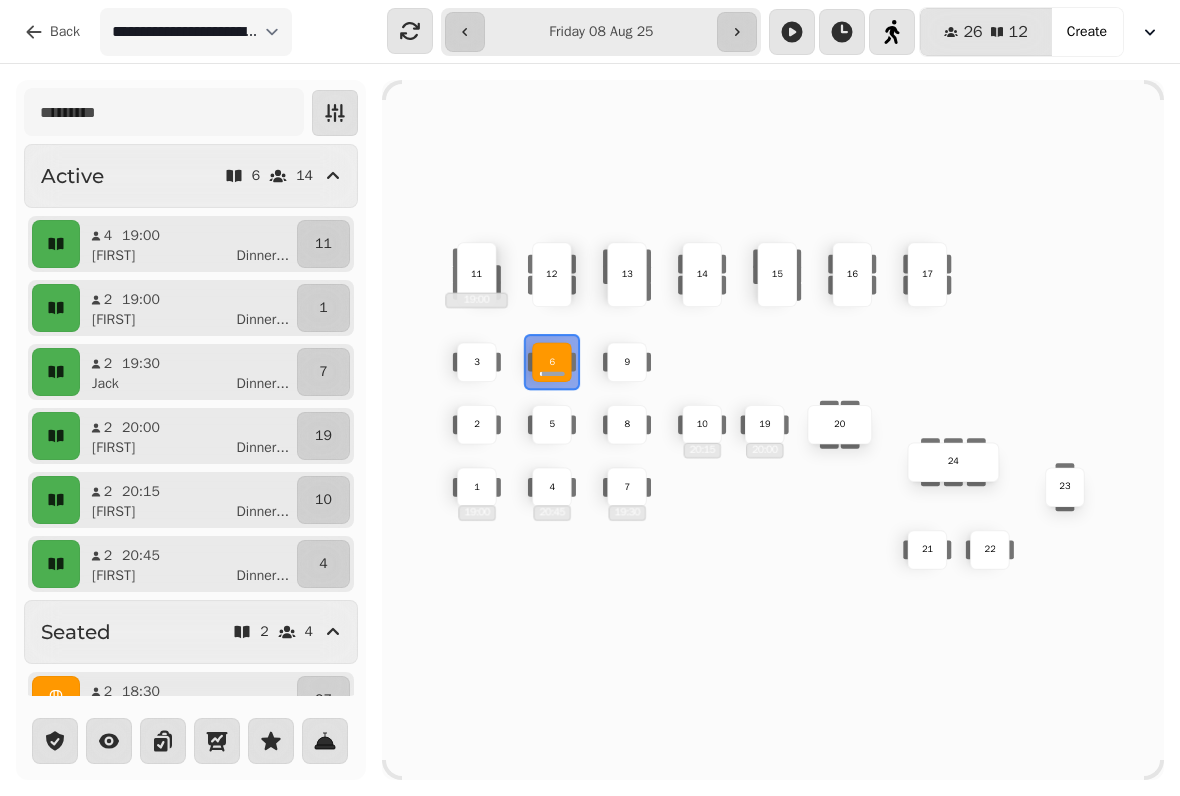 click 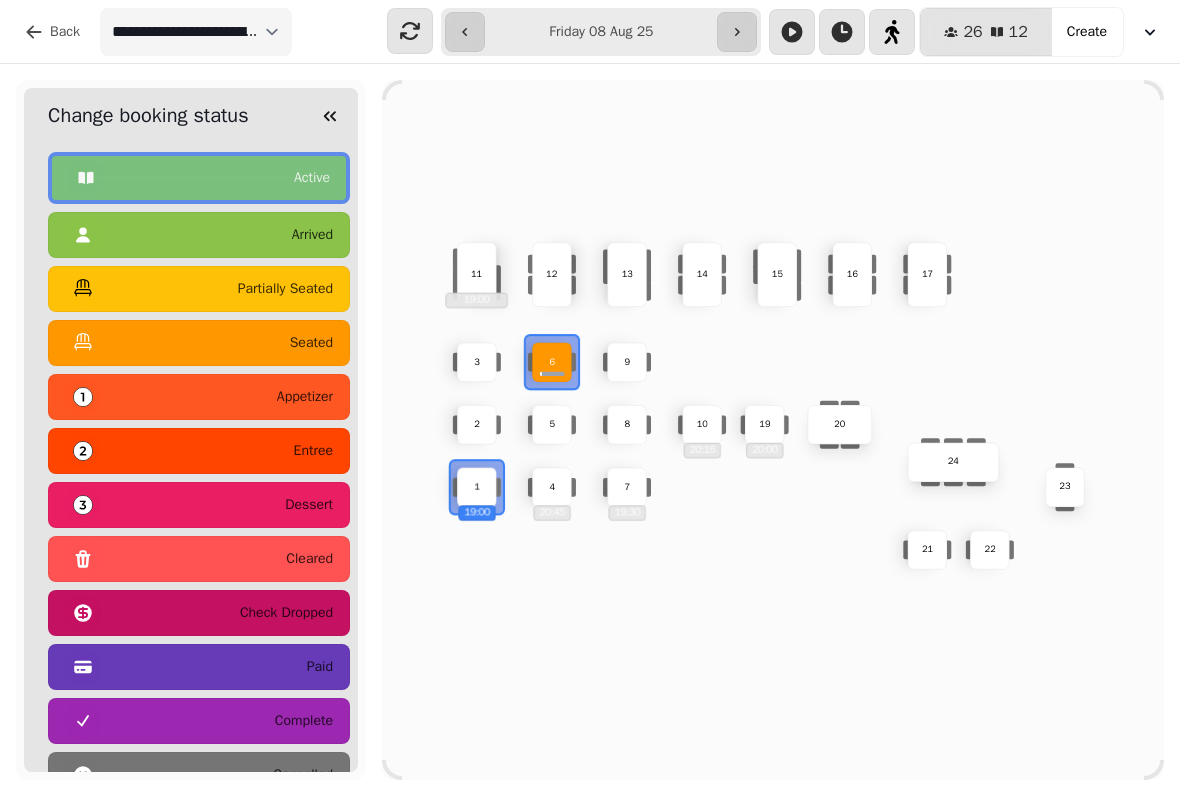 click on "10" at bounding box center (701, 425) 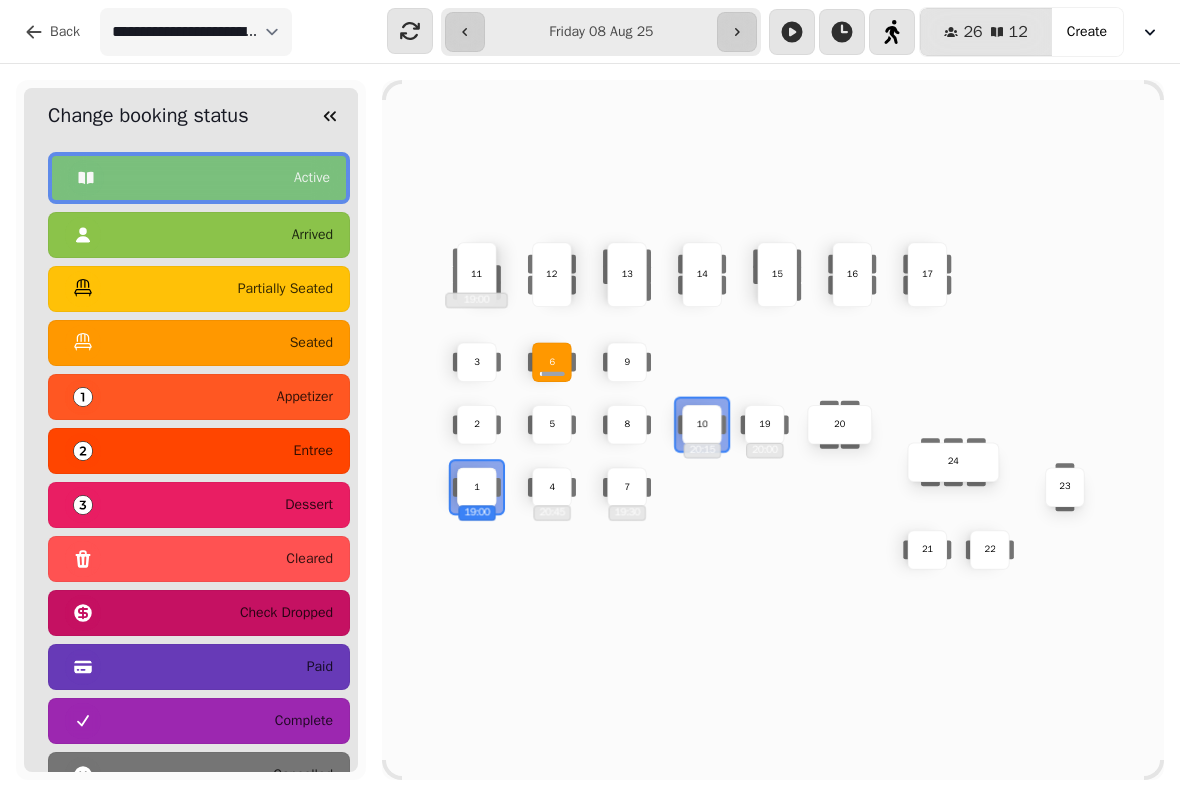 click on "seated" at bounding box center [199, 343] 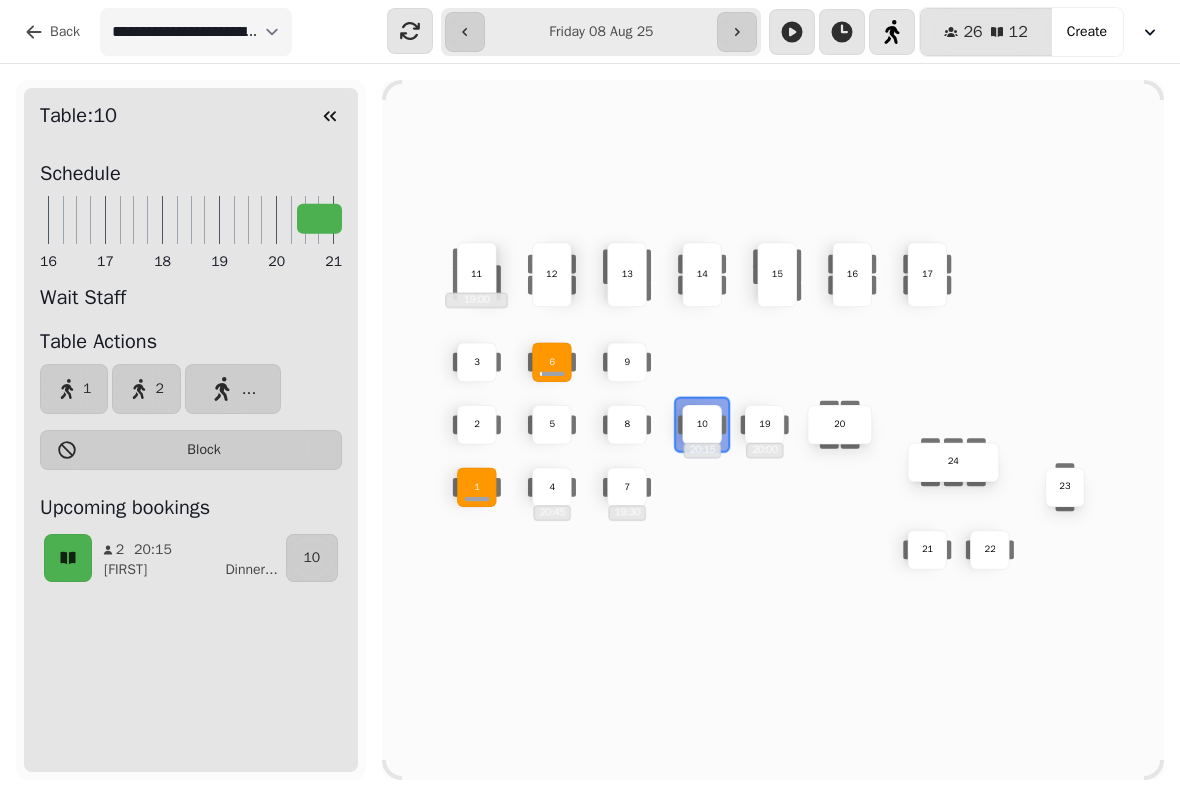 click on "10" at bounding box center [701, 425] 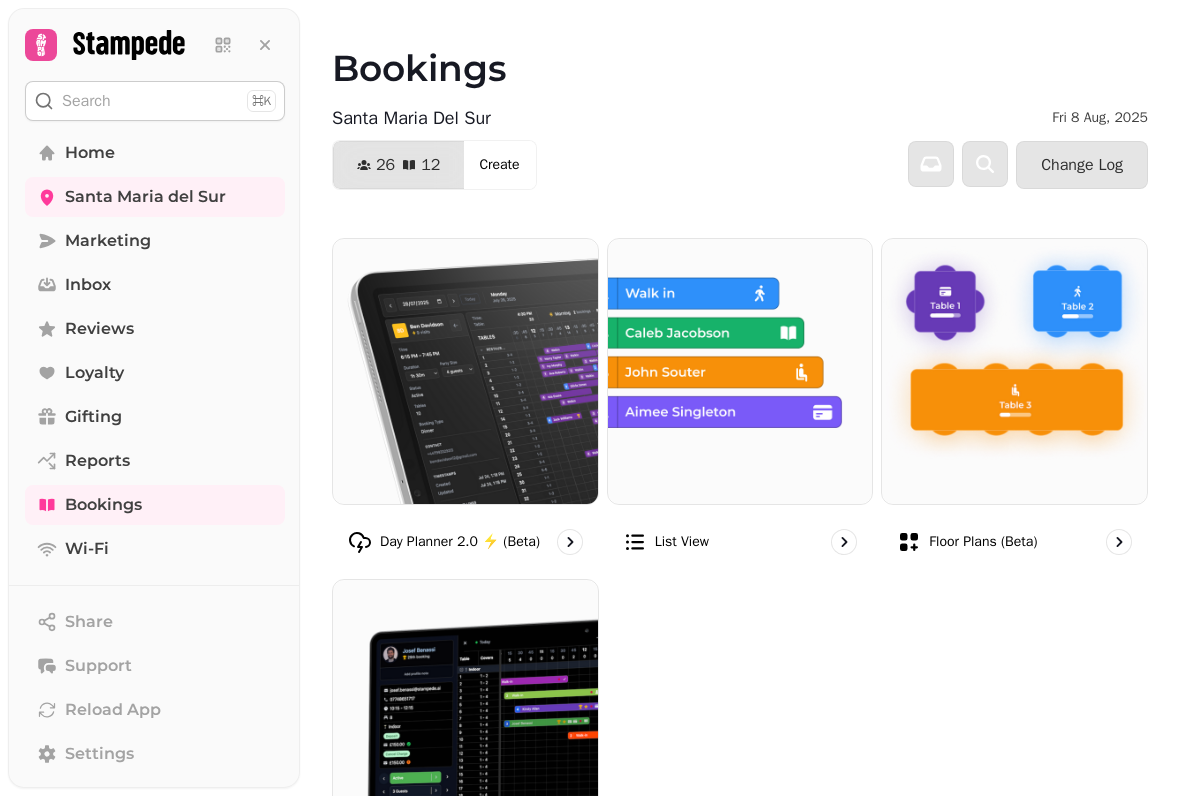 click on "Santa Maria del Sur" at bounding box center [145, 197] 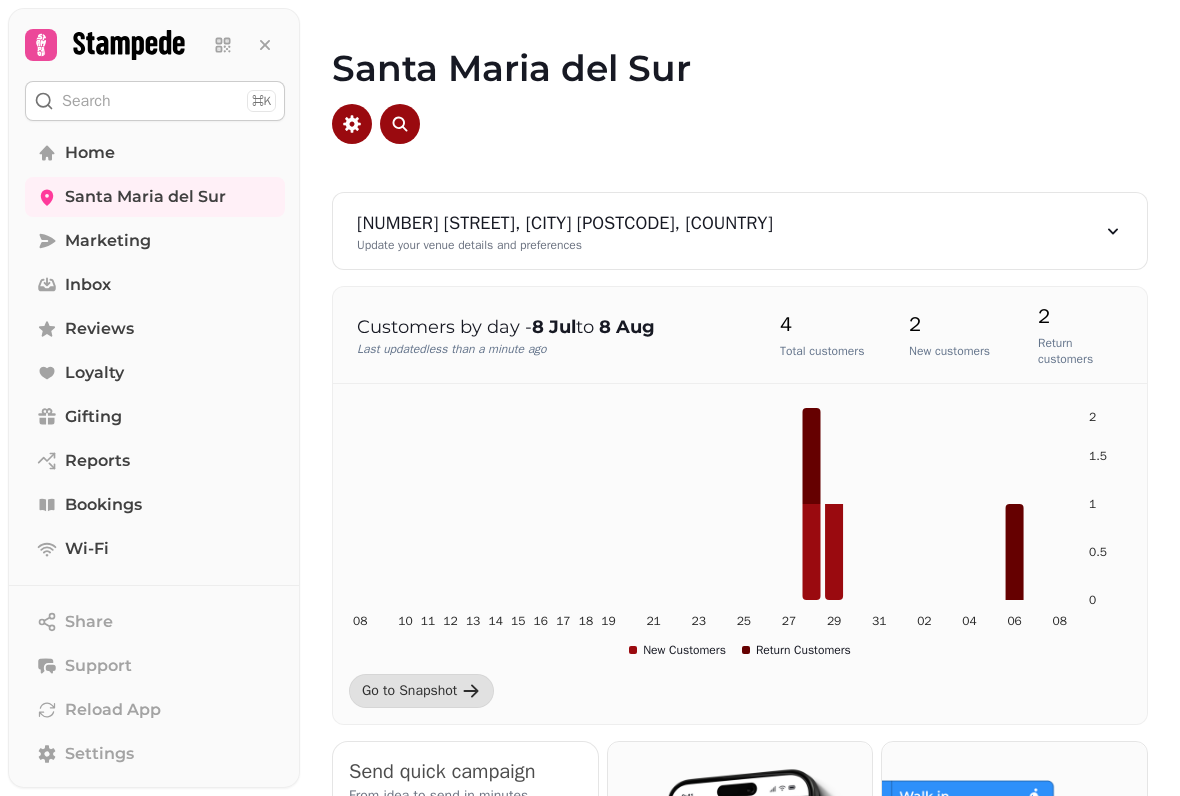 click on "Santa Maria del Sur" at bounding box center [145, 197] 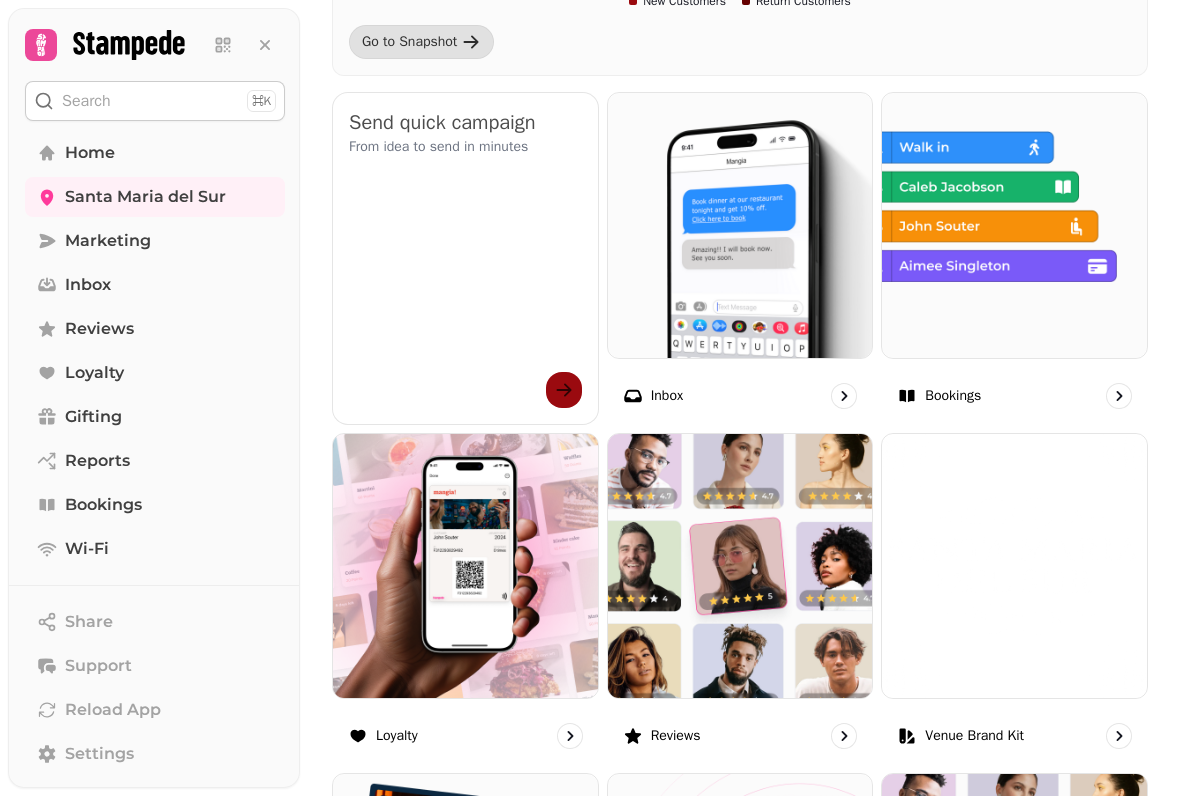 scroll, scrollTop: 619, scrollLeft: 0, axis: vertical 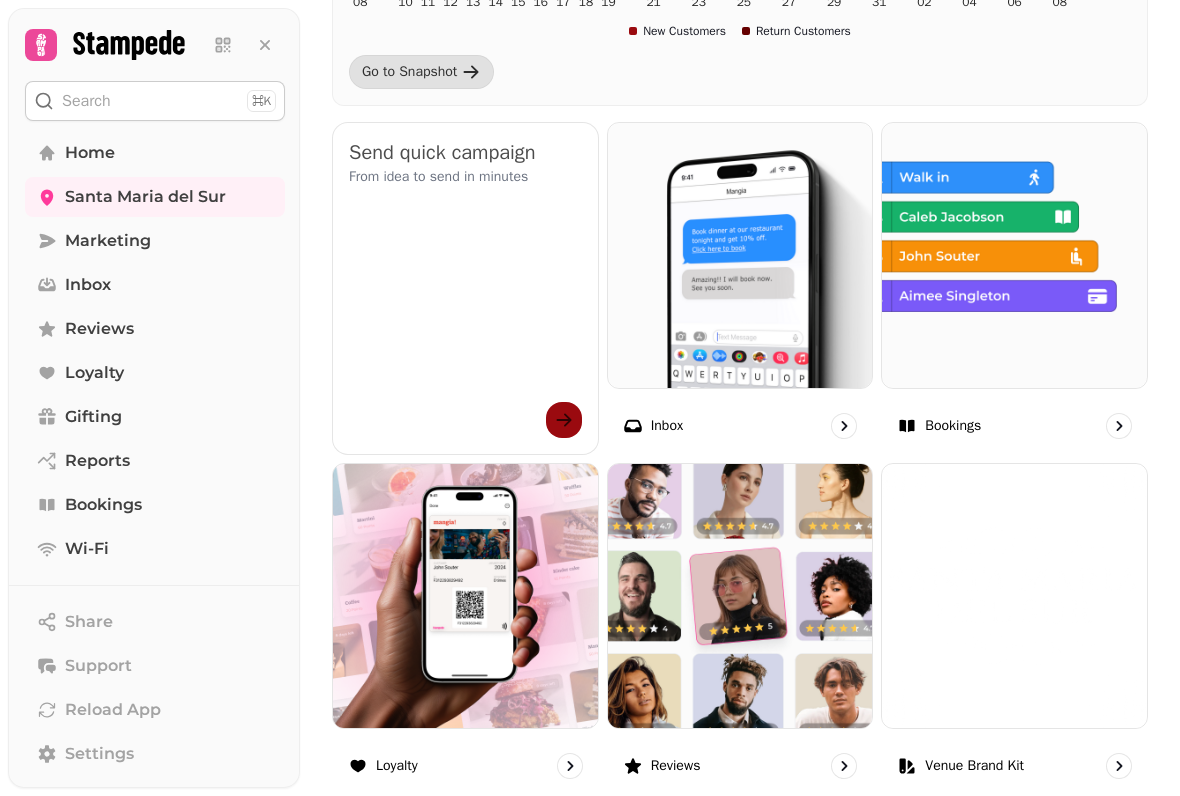 click at bounding box center [1014, 255] 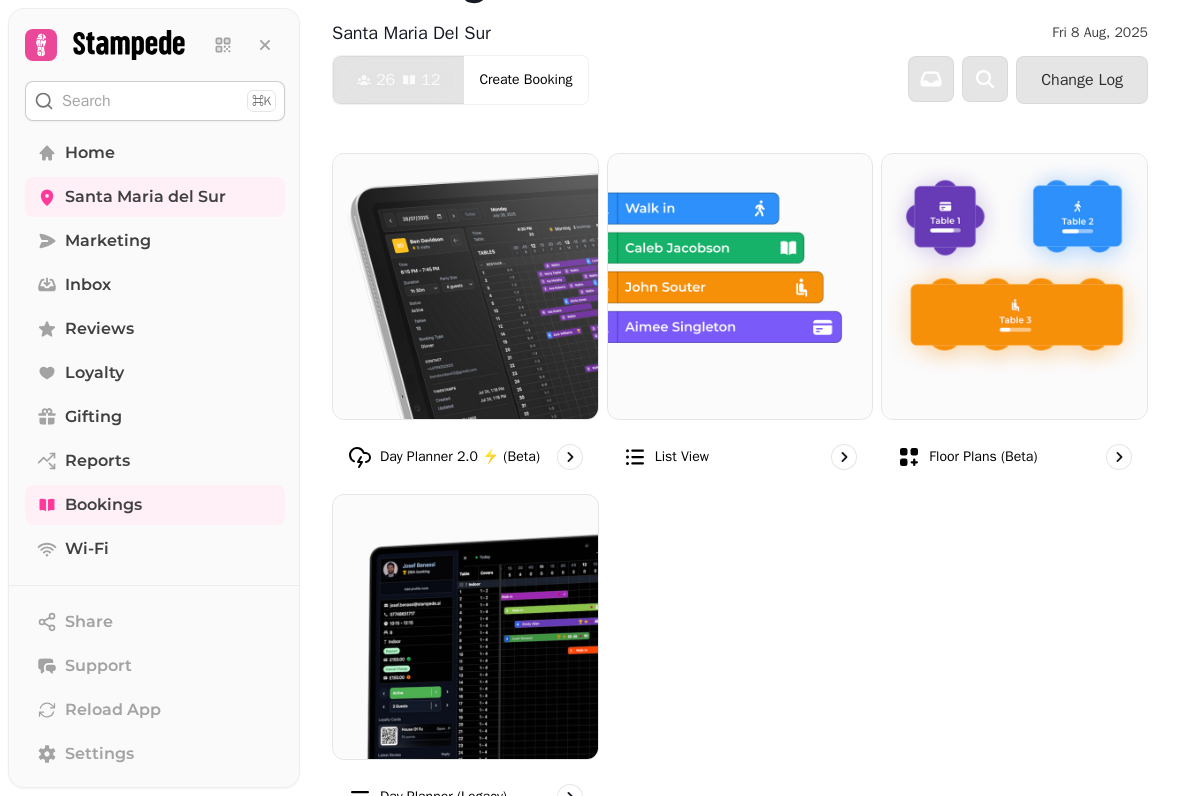 scroll, scrollTop: 87, scrollLeft: 0, axis: vertical 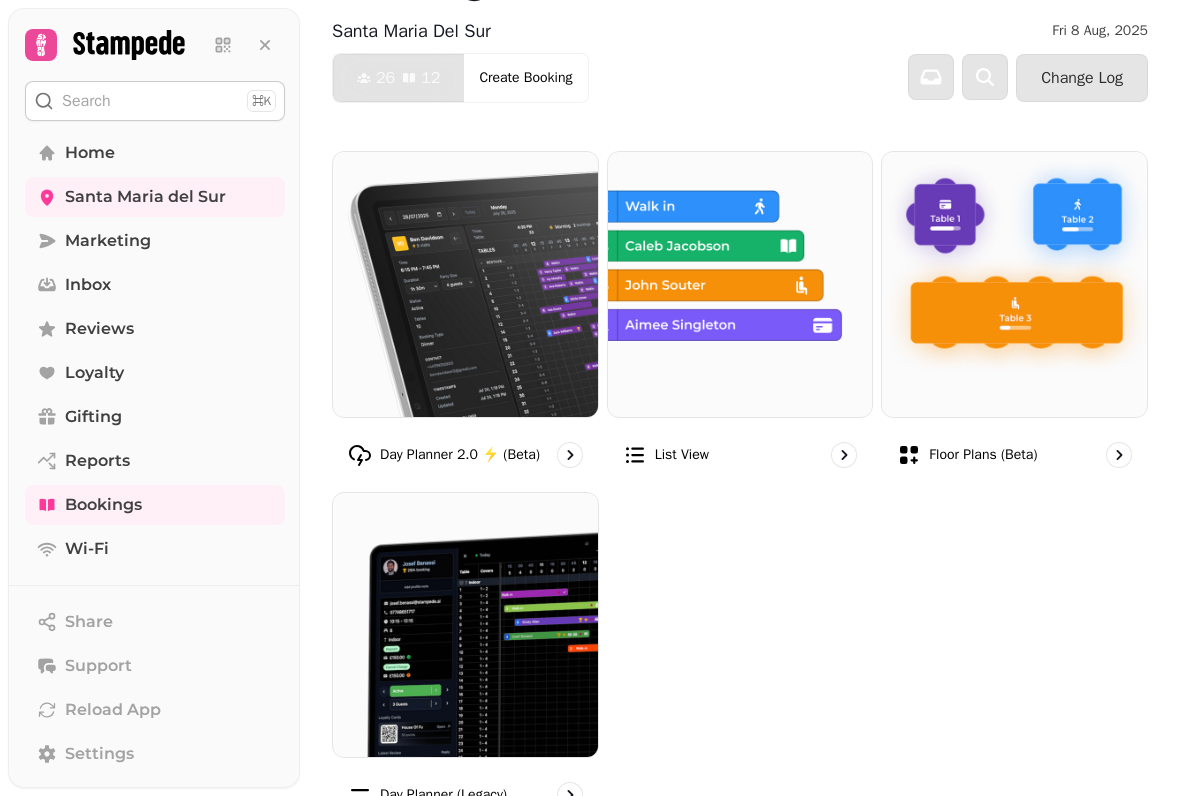 click on "Floor Plans (beta)" at bounding box center (983, 455) 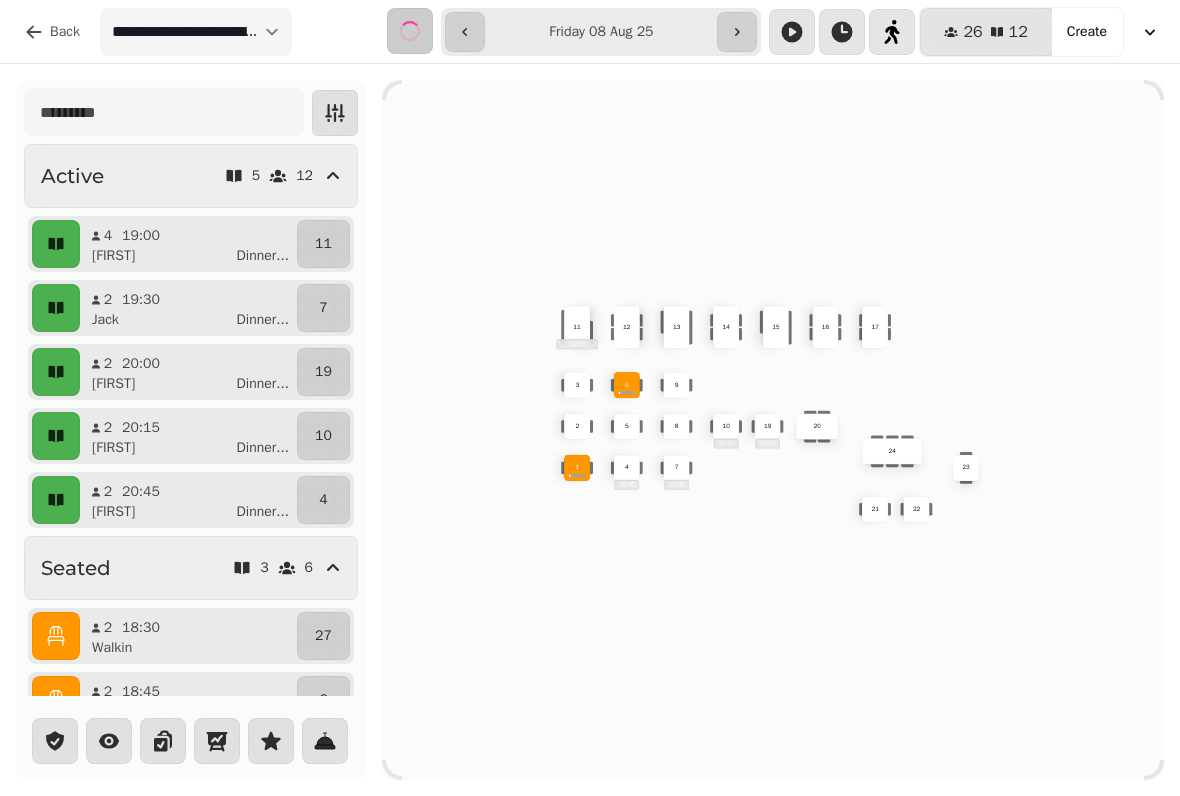 scroll, scrollTop: 0, scrollLeft: 0, axis: both 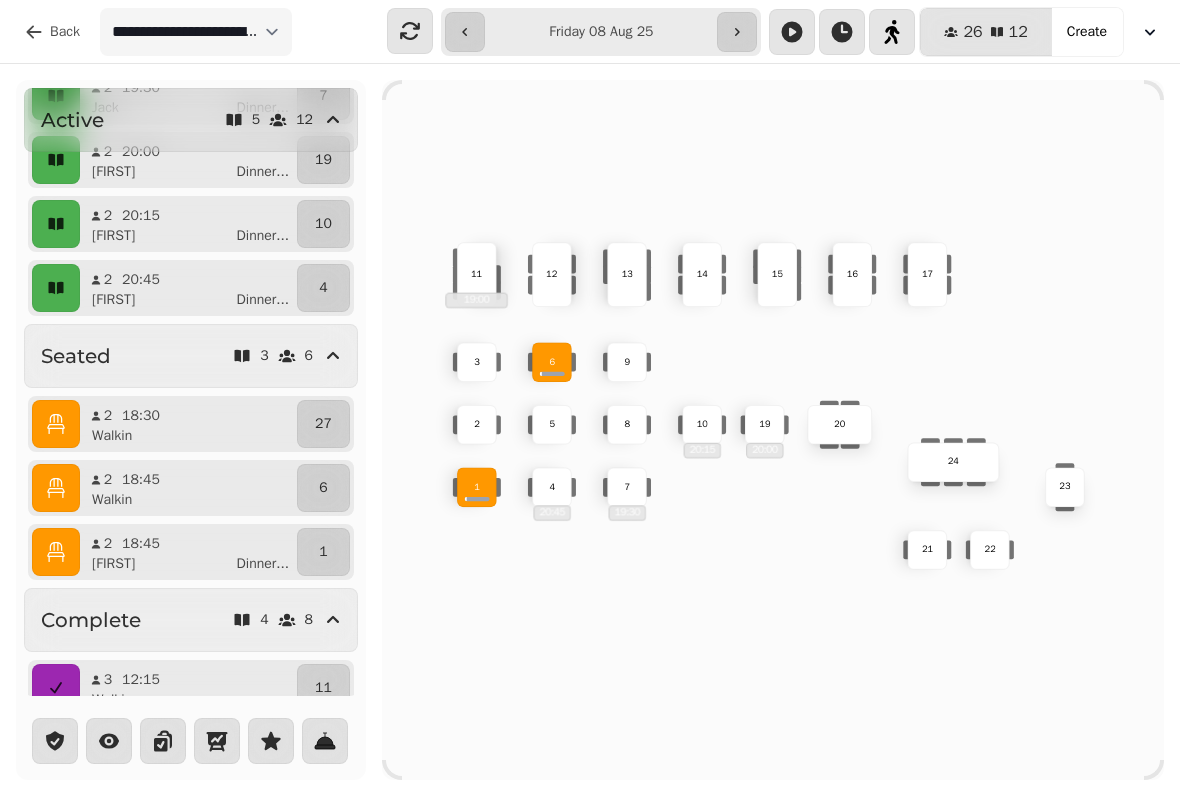 click on "1" at bounding box center (323, 552) 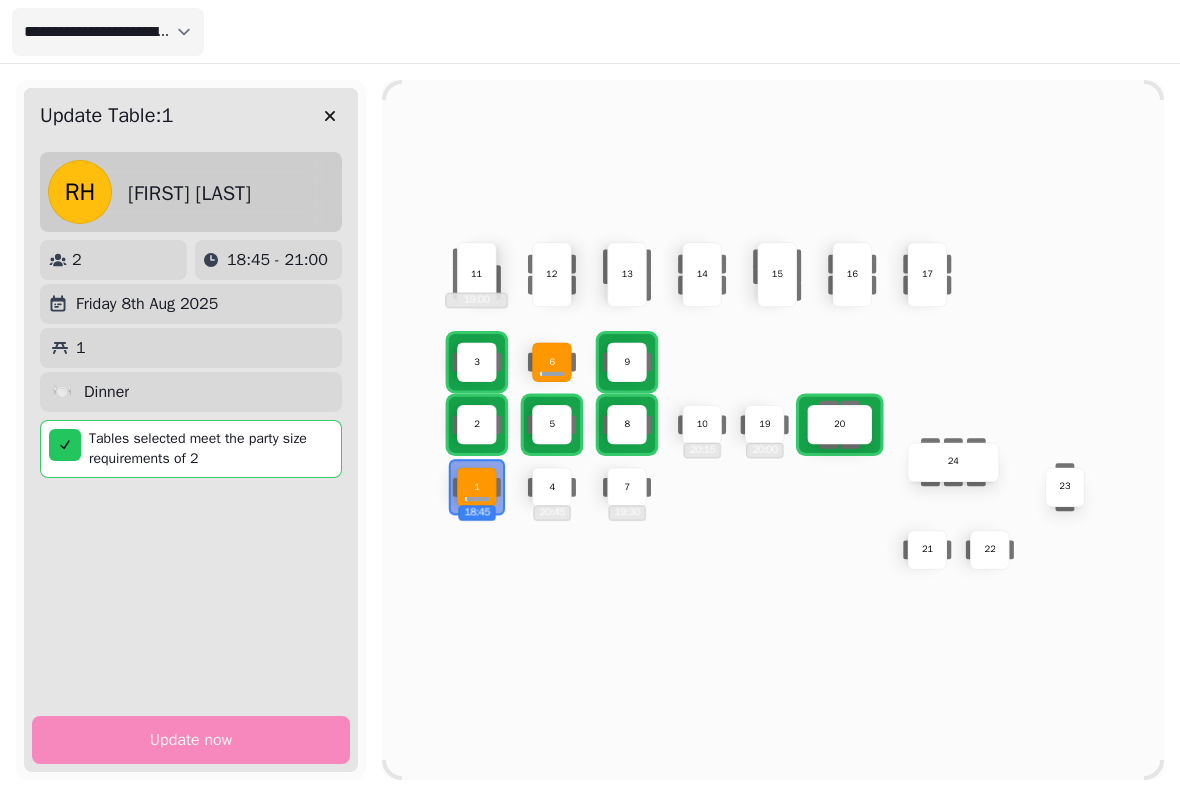 click on "10 20:15" at bounding box center (702, 425) 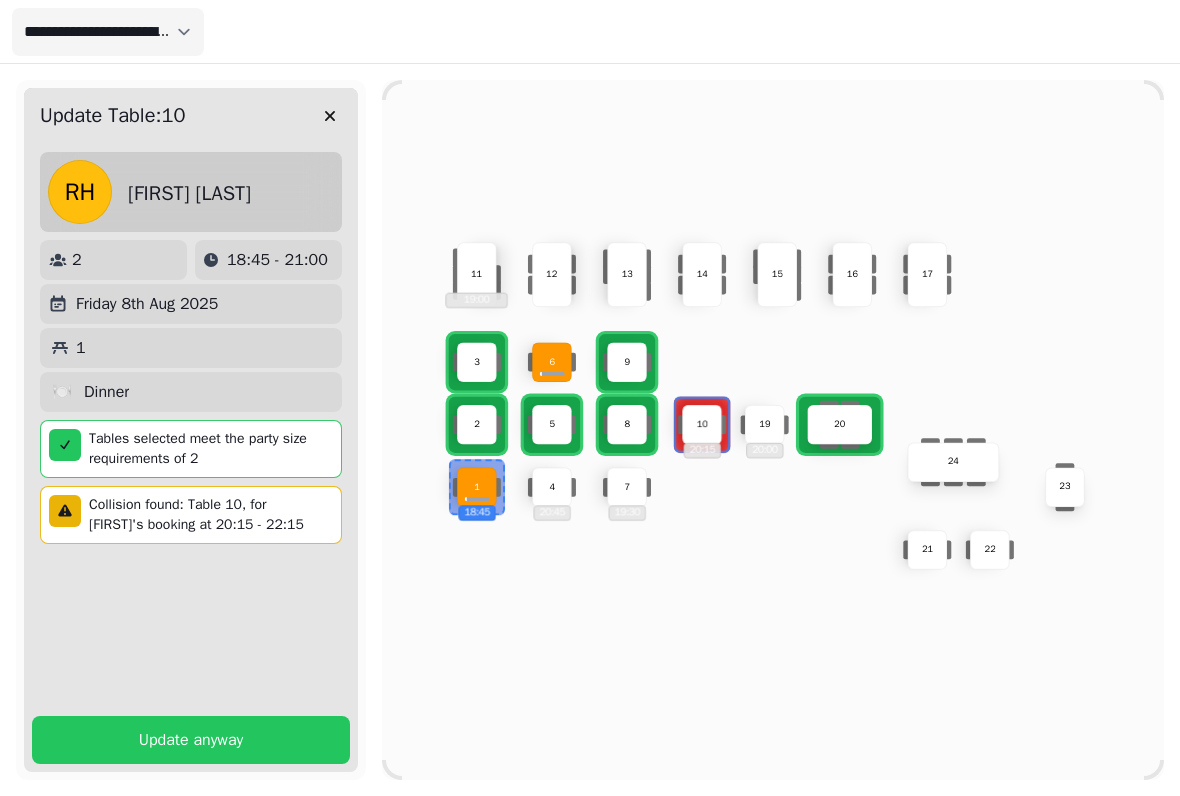 click on "Update anyway" at bounding box center (191, 740) 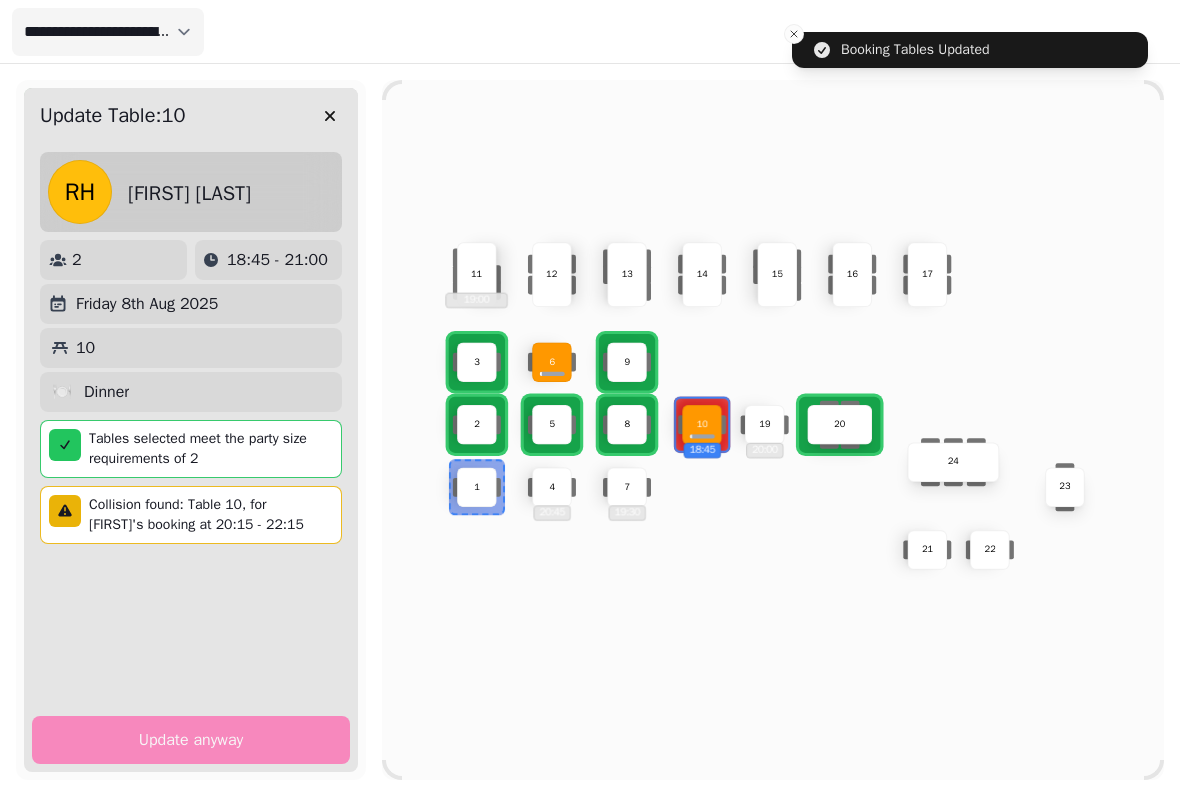 click 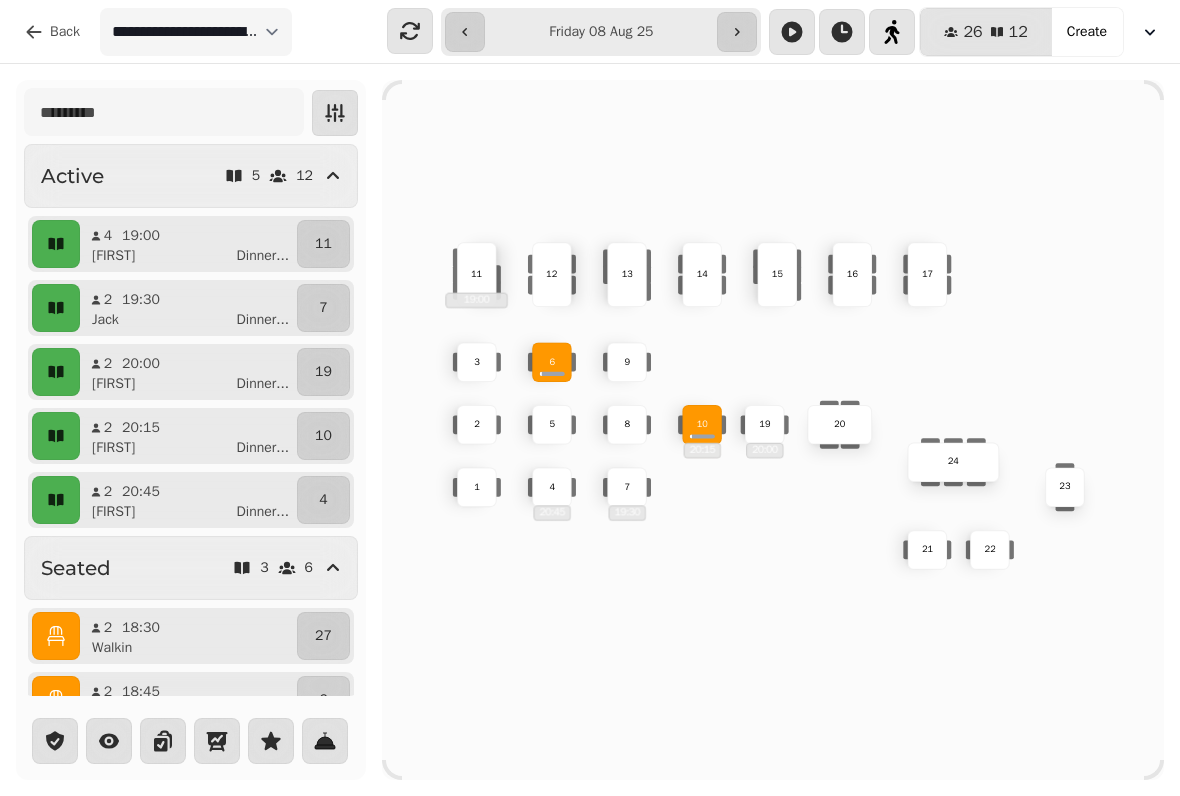 scroll, scrollTop: 0, scrollLeft: 0, axis: both 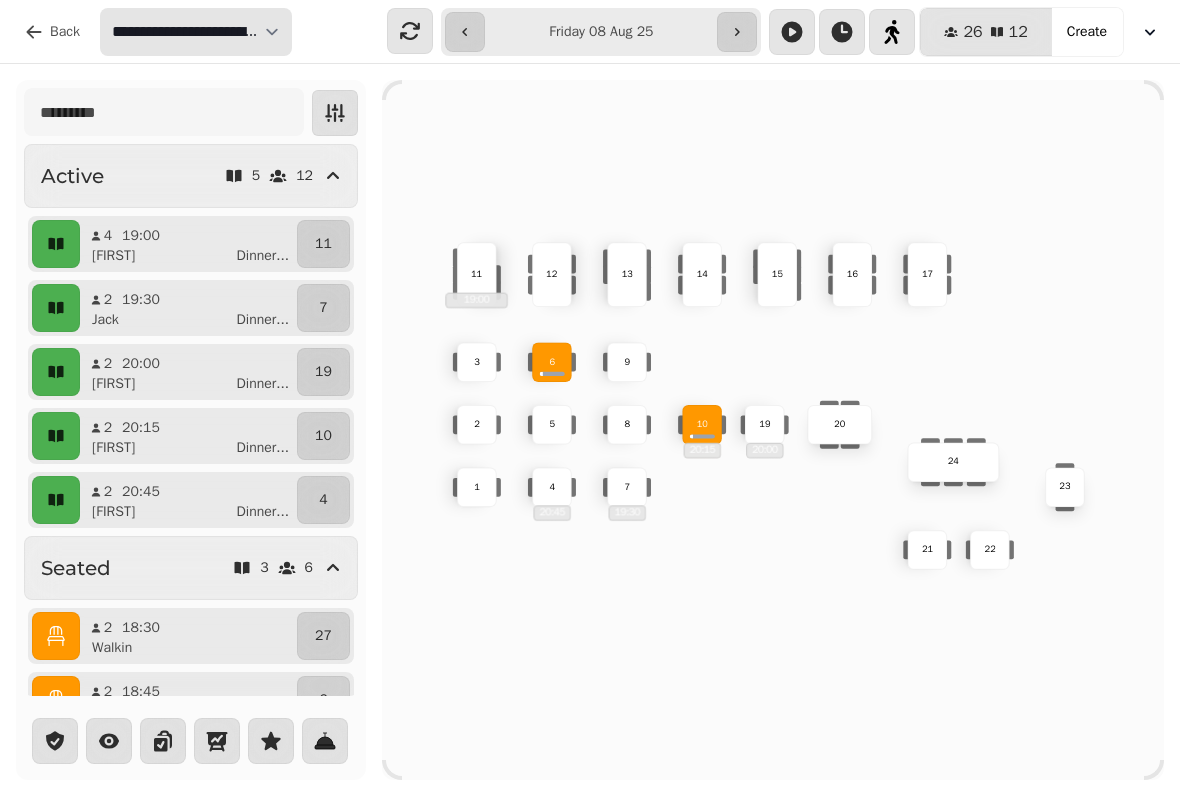 click on "**********" at bounding box center (196, 32) 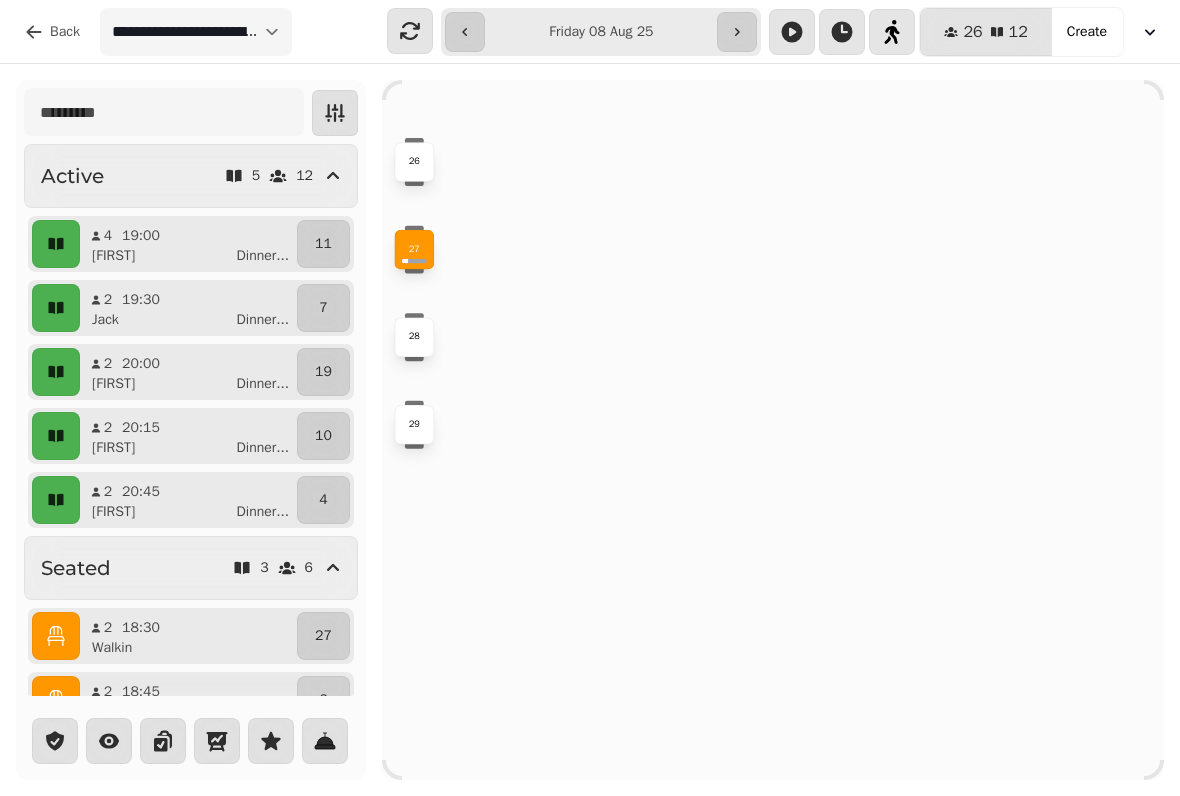 click on "**********" at bounding box center [590, 31] 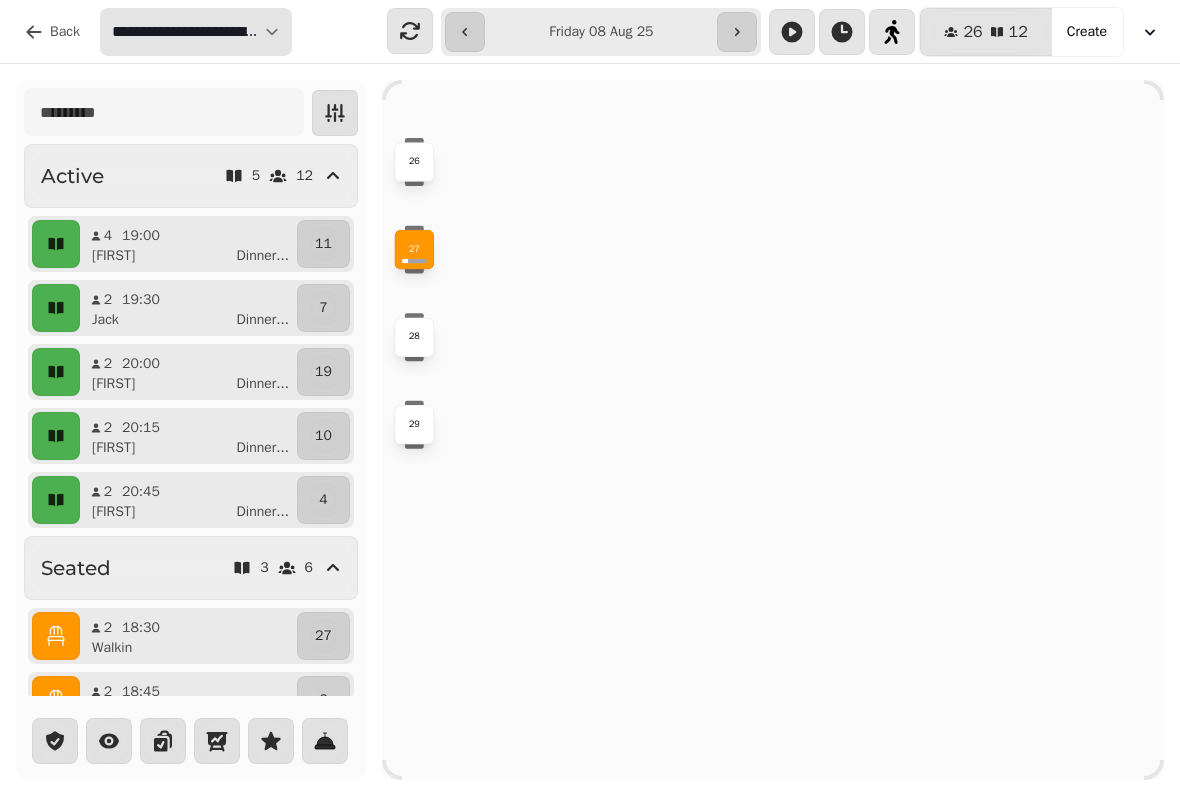 click on "**********" at bounding box center [196, 32] 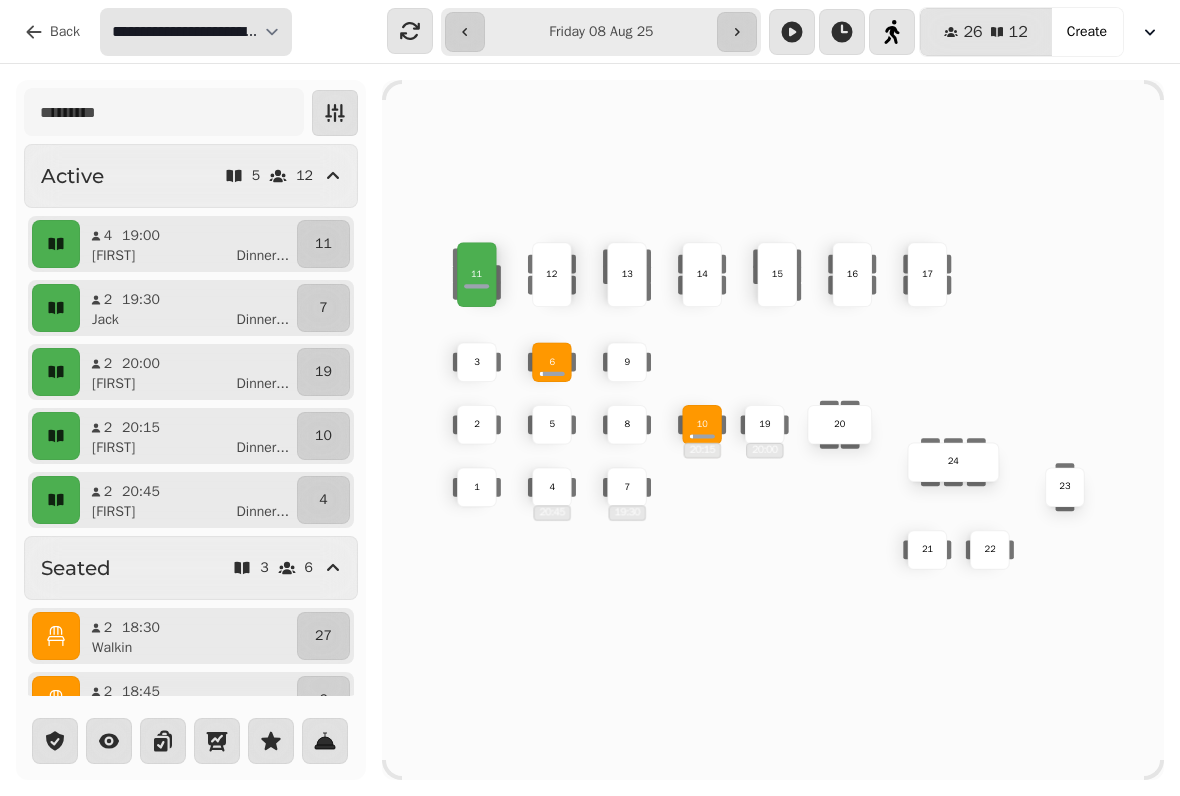 scroll, scrollTop: 0, scrollLeft: 0, axis: both 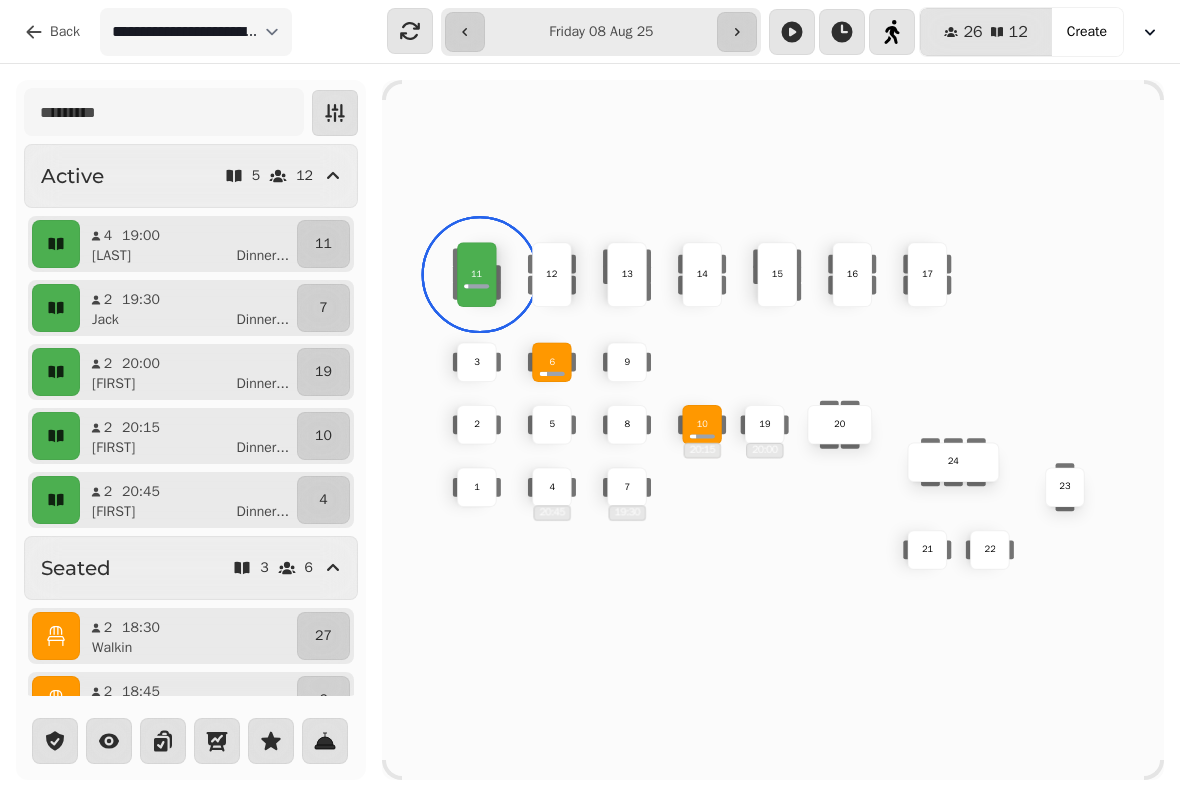 click on "11" at bounding box center (323, 244) 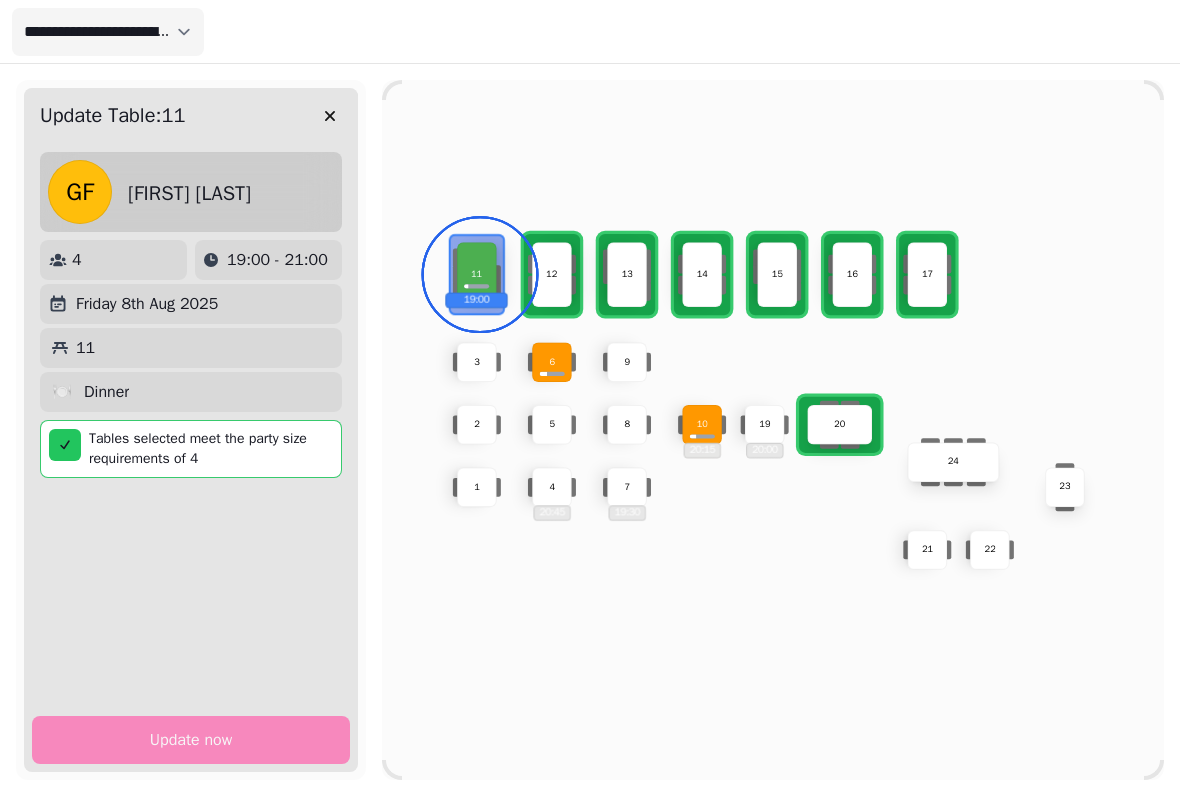 click on "13" at bounding box center [627, 274] 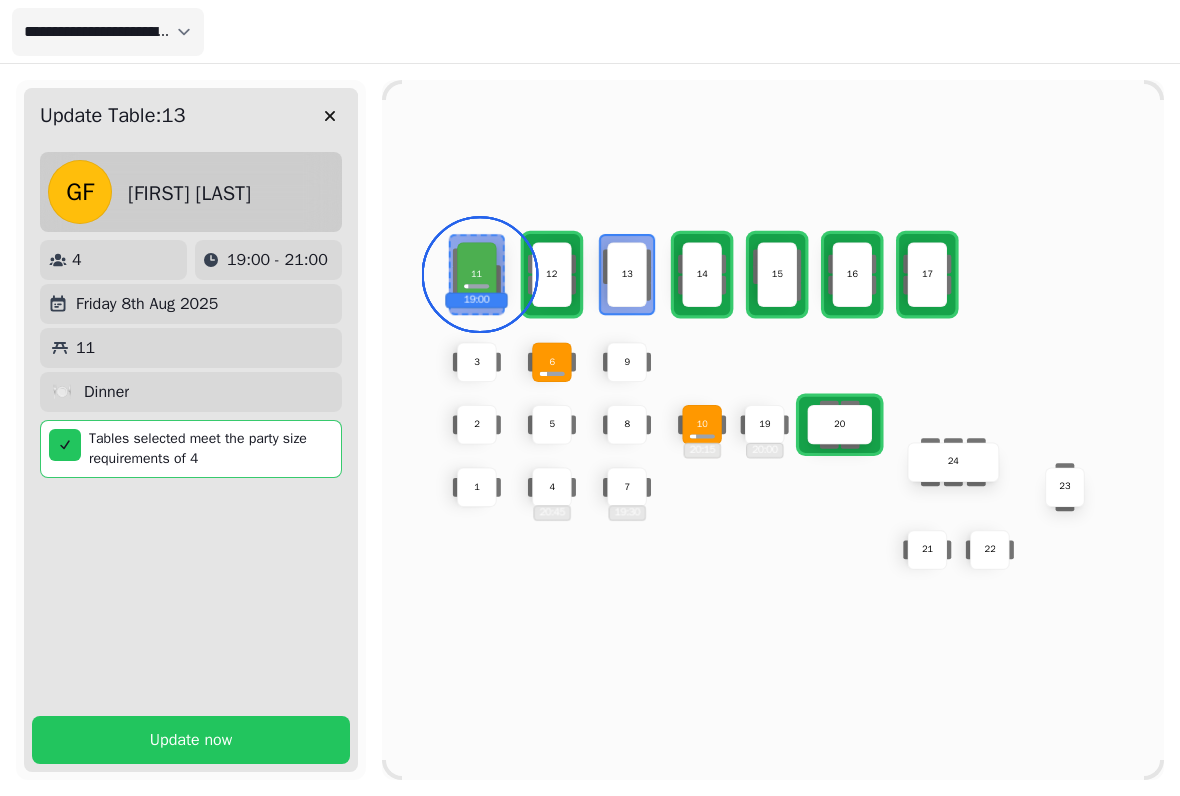 click on "Update now" at bounding box center (191, 740) 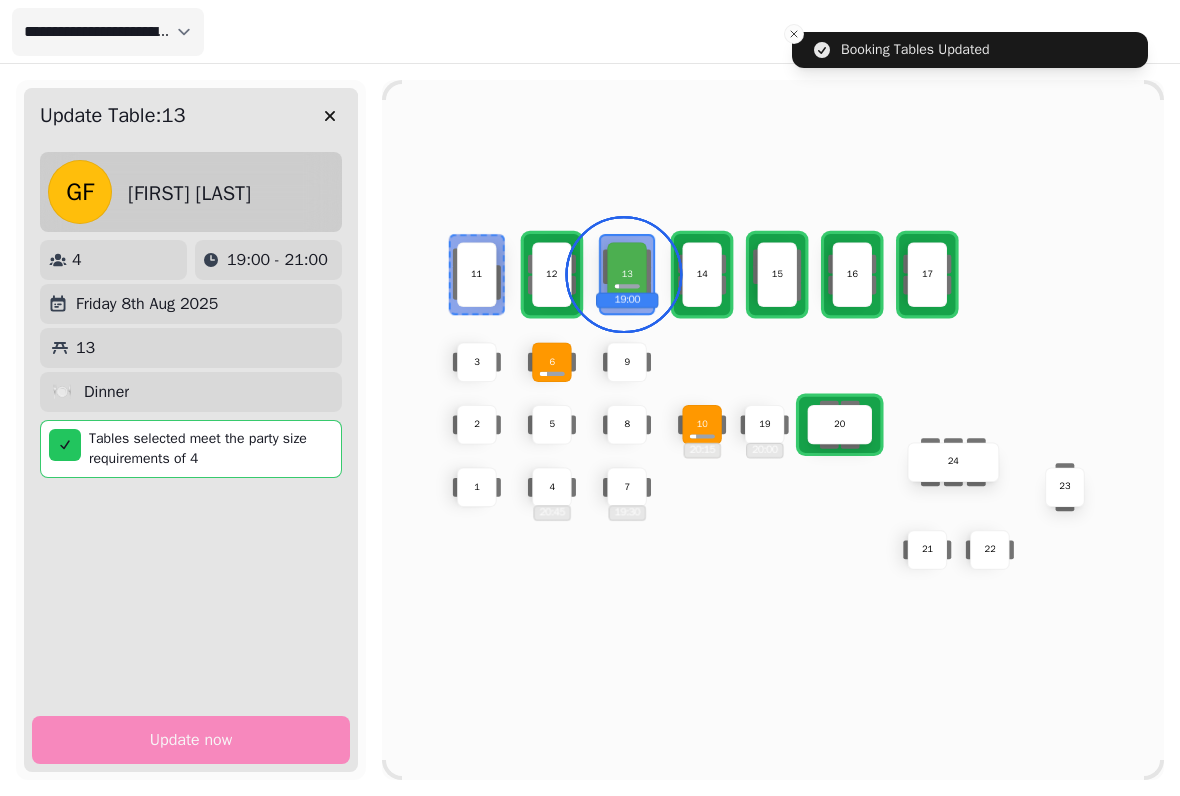 click 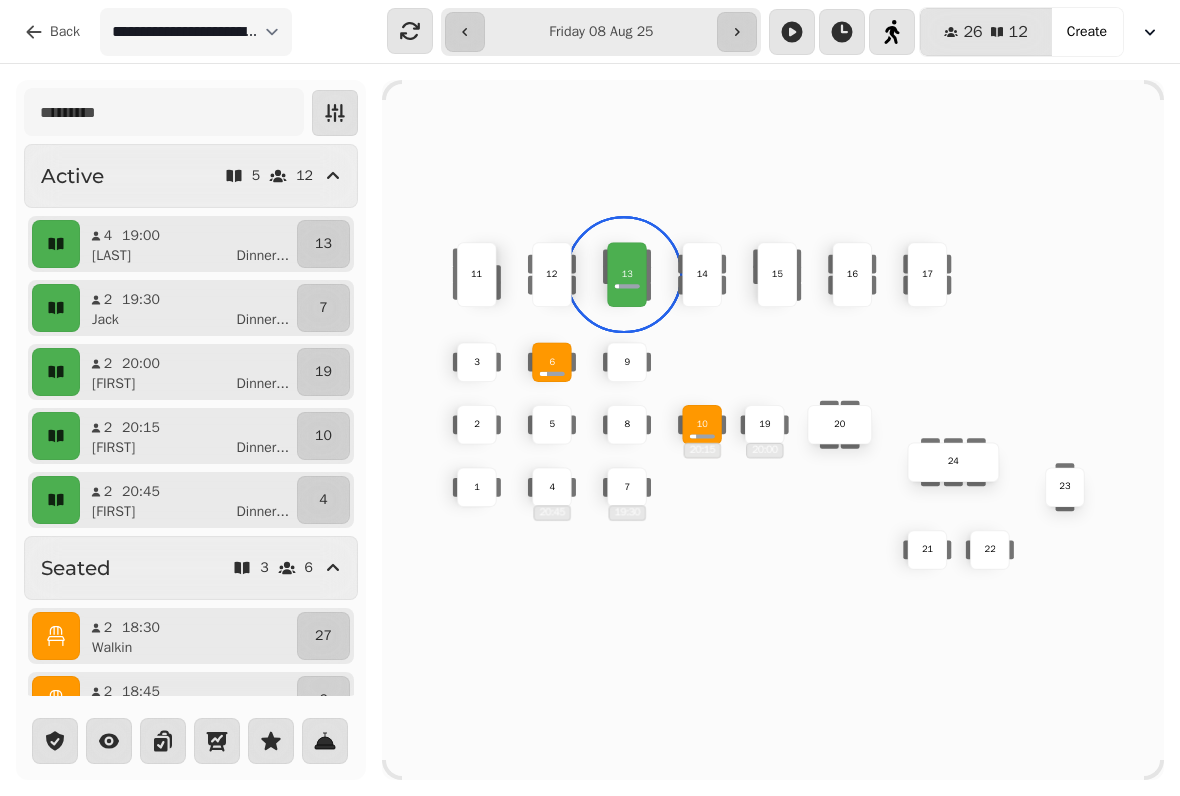 click on "13" at bounding box center (626, 275) 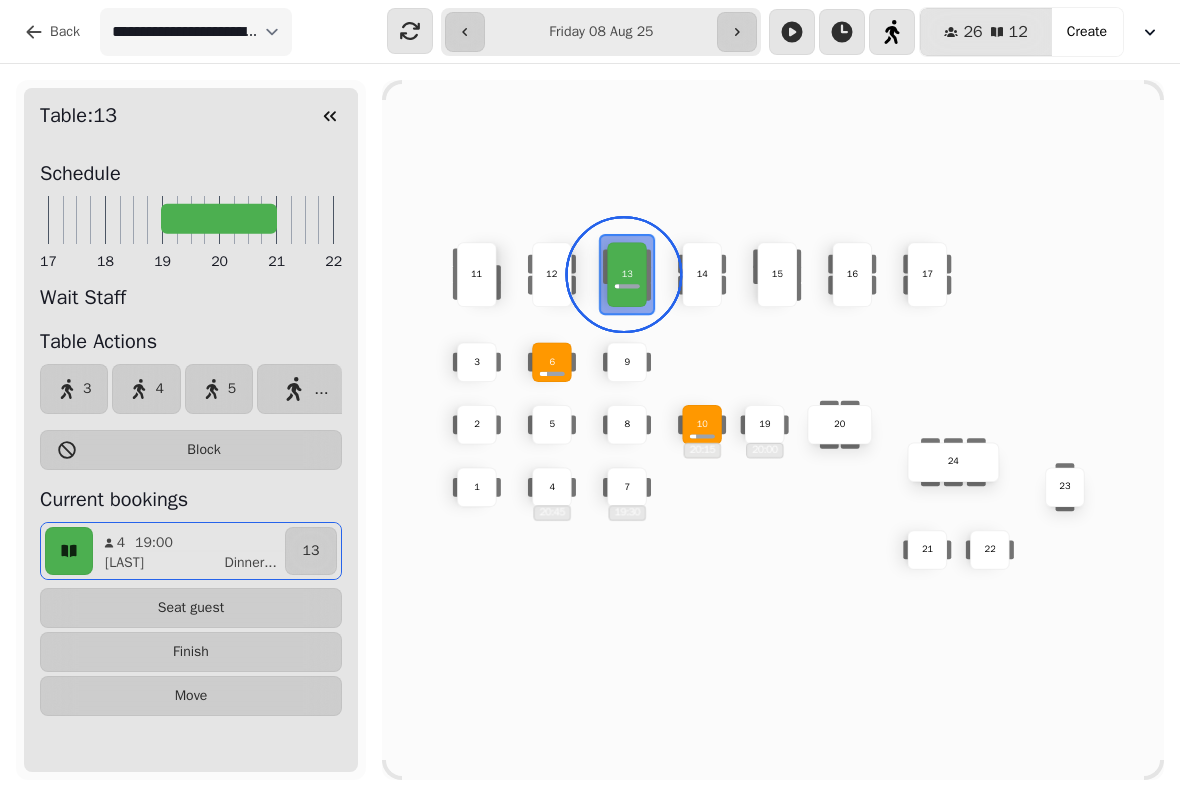 click on "Seat guest" at bounding box center [191, 608] 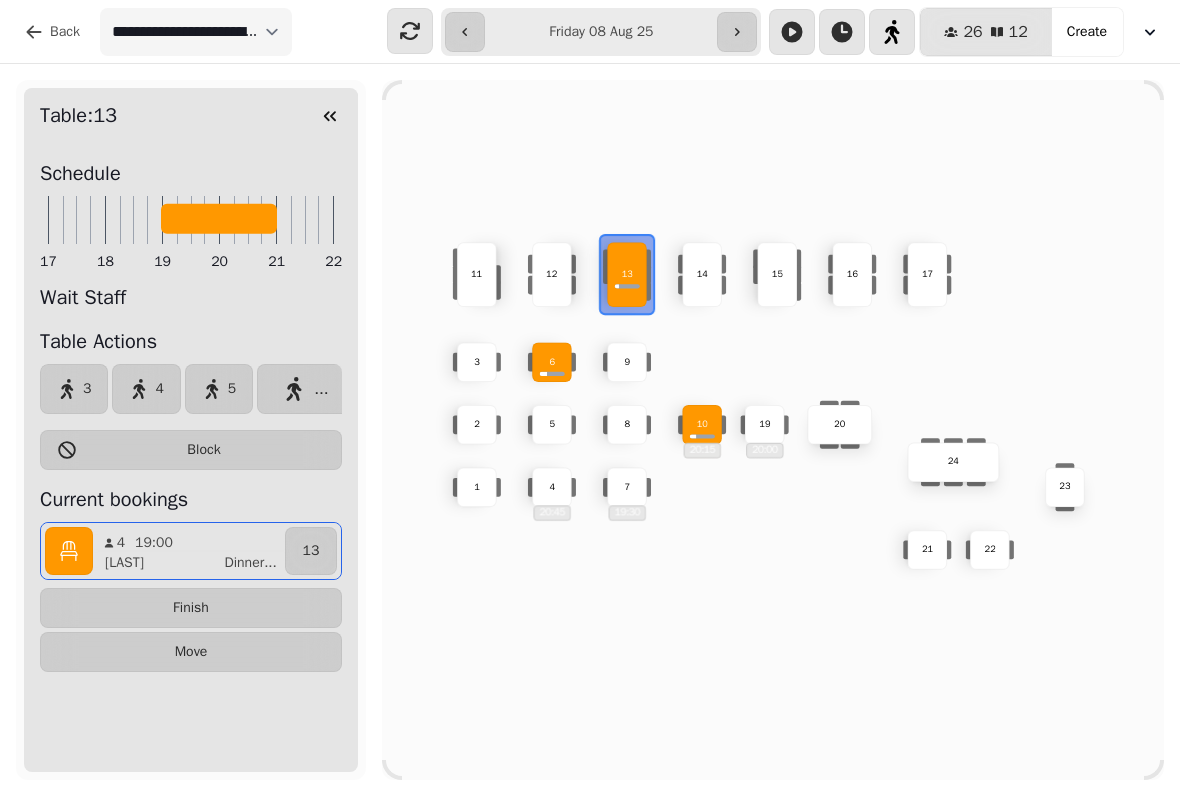 click 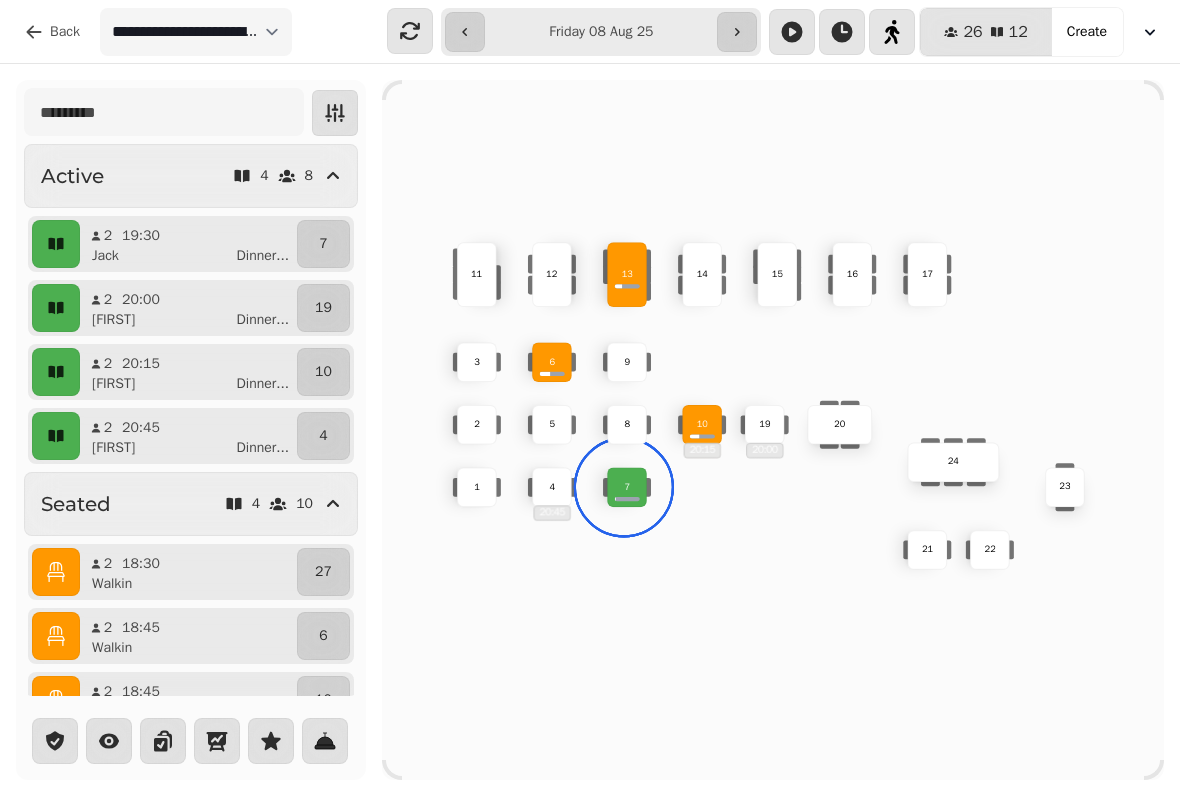 click on "7" at bounding box center [323, 244] 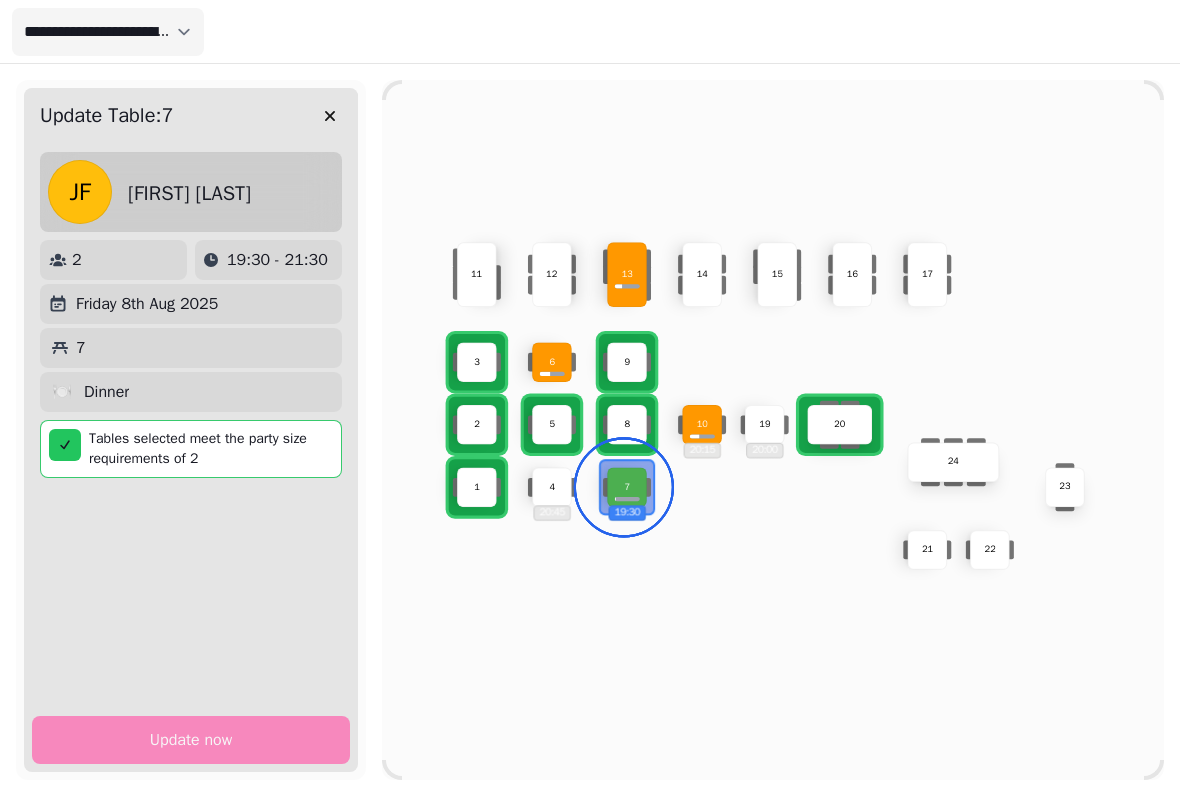 click on "2" at bounding box center [477, 425] 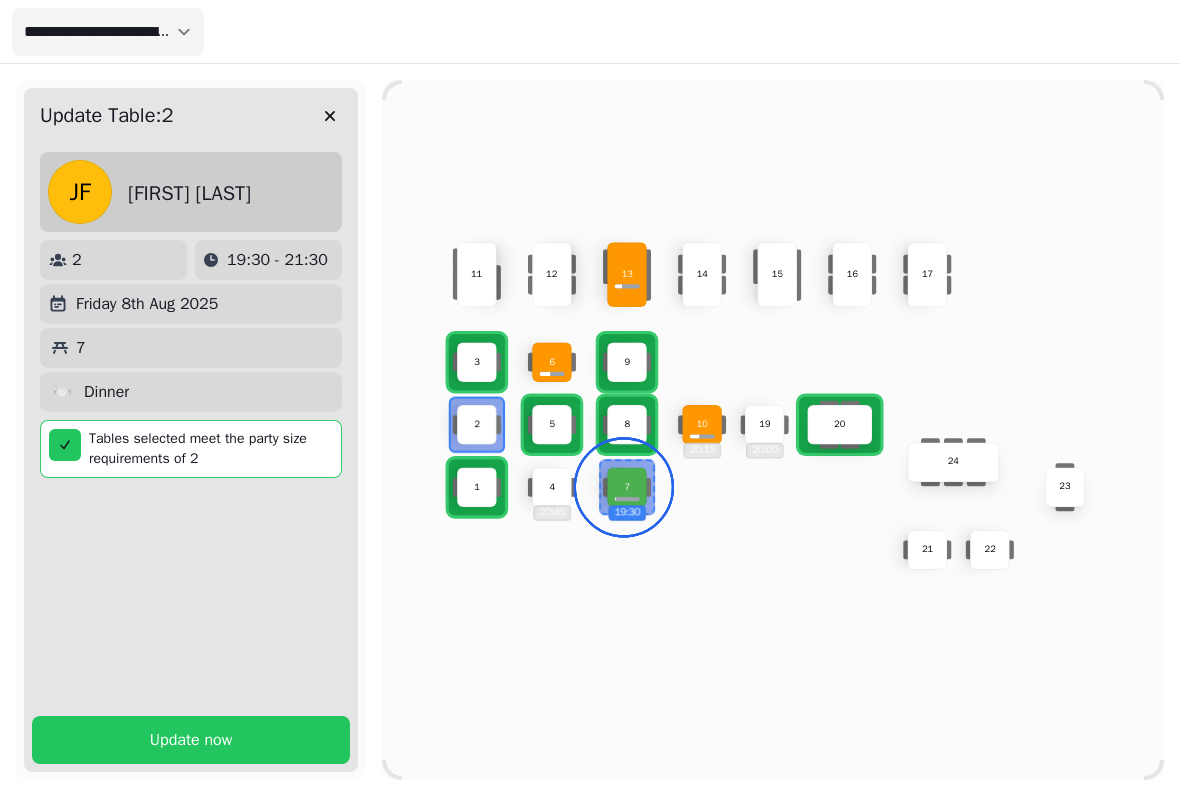 click on "Update now" at bounding box center [191, 740] 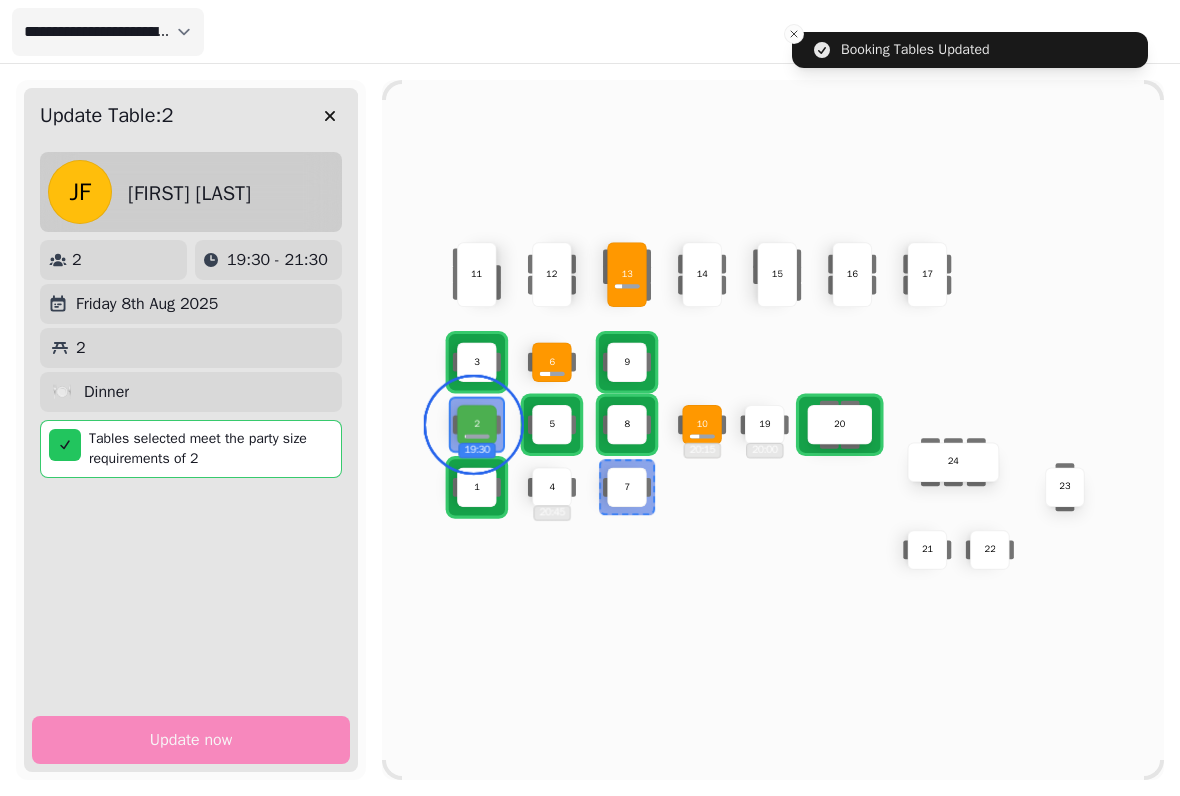 click 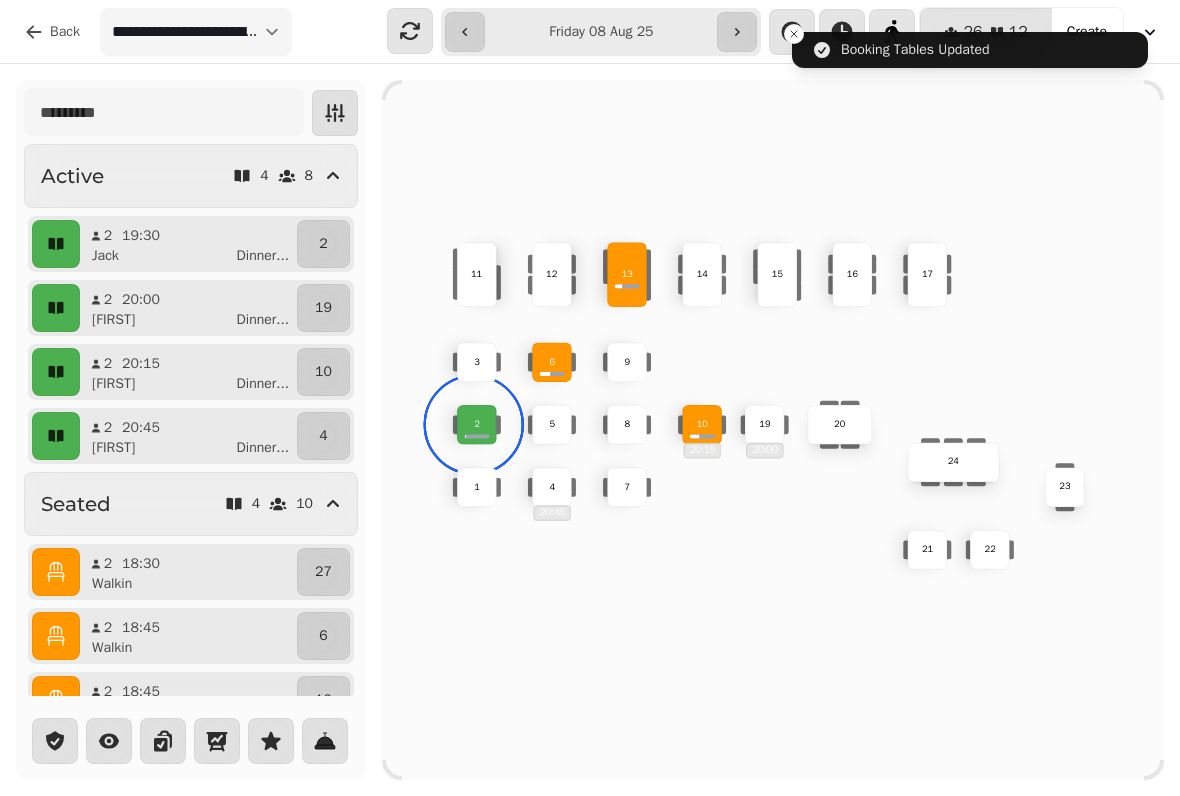 click on "2" at bounding box center [477, 425] 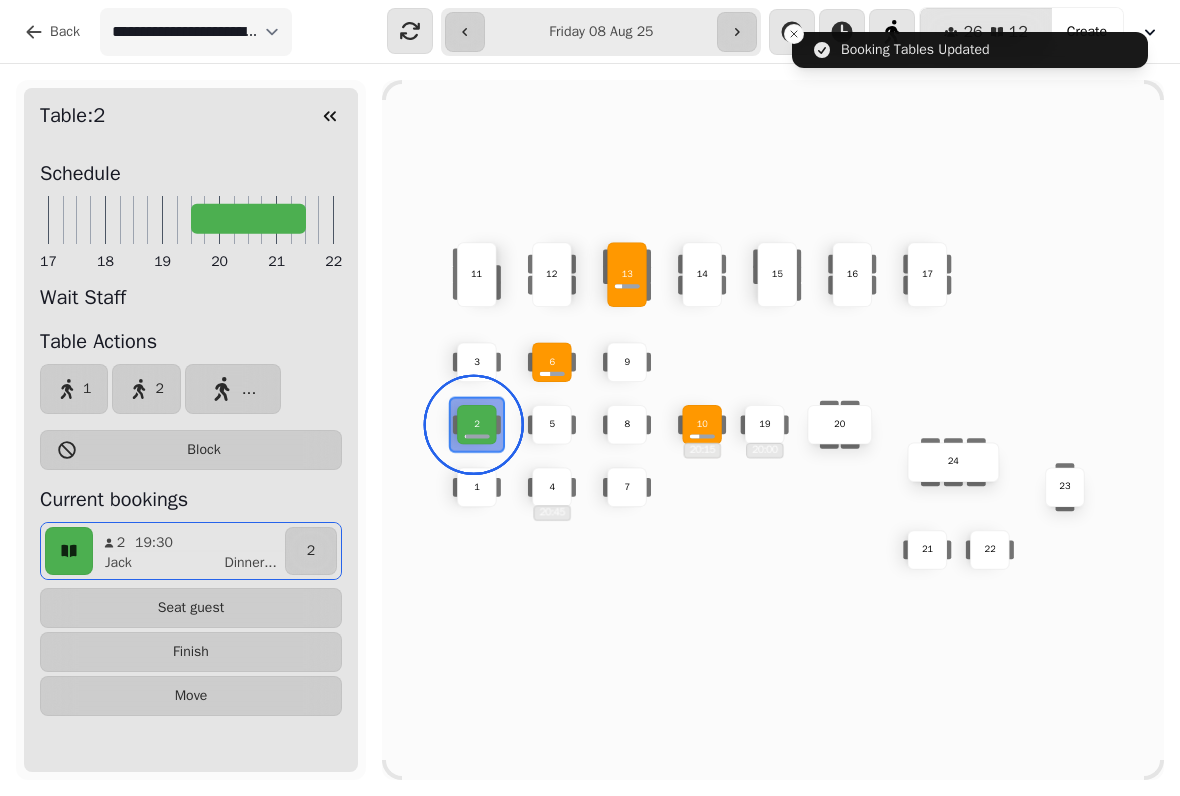 click on "Seat guest" at bounding box center [191, 608] 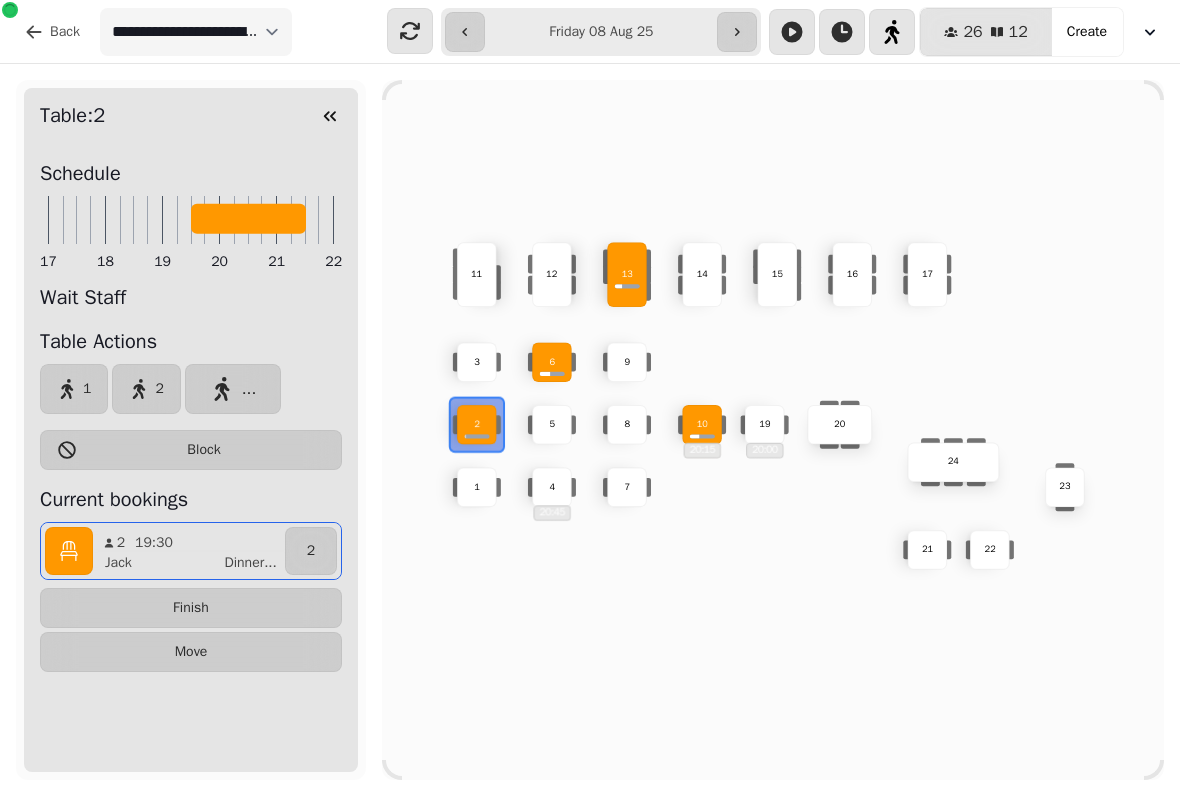click at bounding box center (330, 116) 